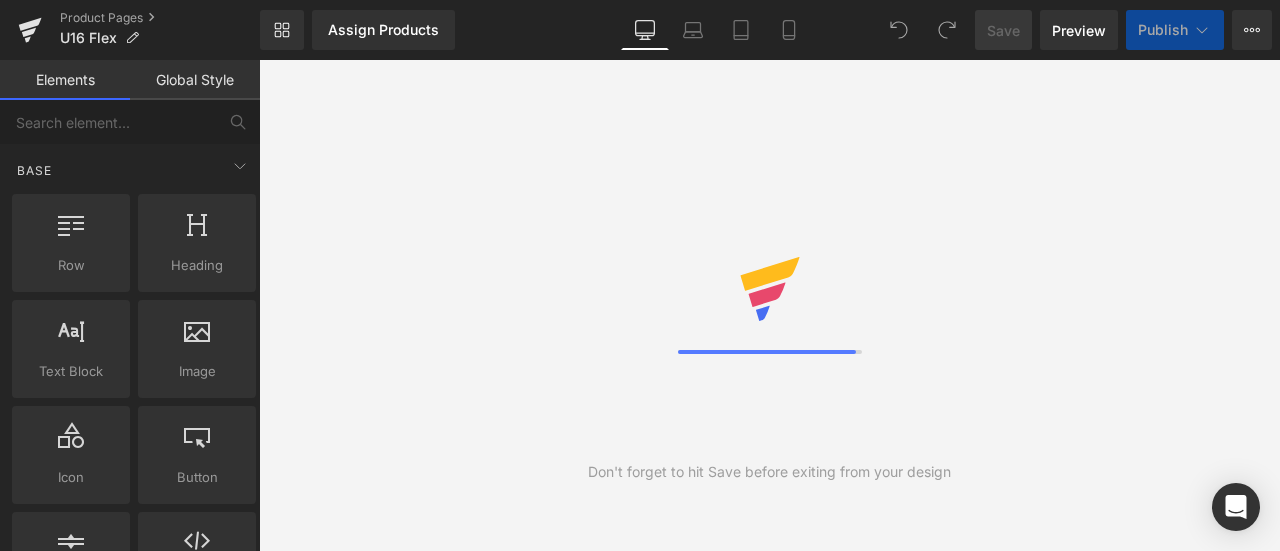 scroll, scrollTop: 0, scrollLeft: 0, axis: both 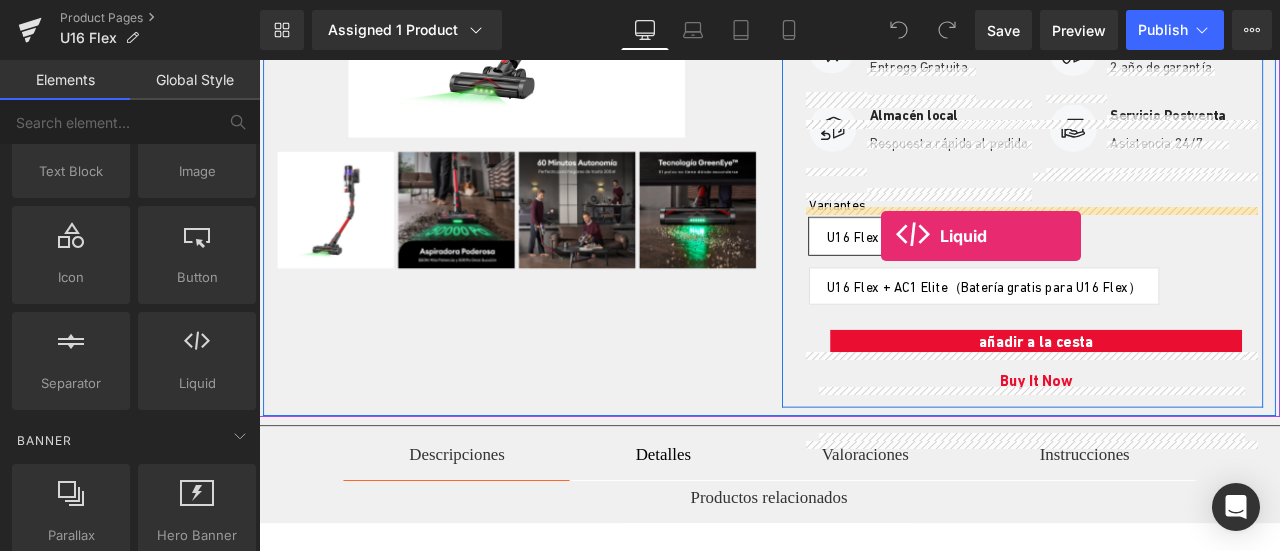 drag, startPoint x: 437, startPoint y: 422, endPoint x: 996, endPoint y: 268, distance: 579.82495 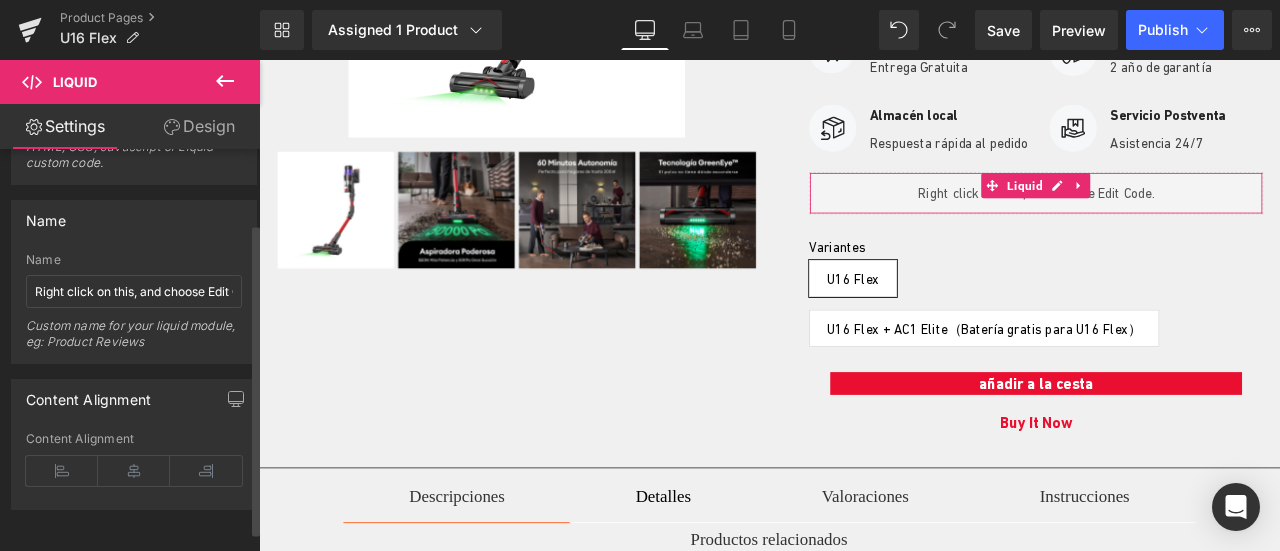 scroll, scrollTop: 0, scrollLeft: 0, axis: both 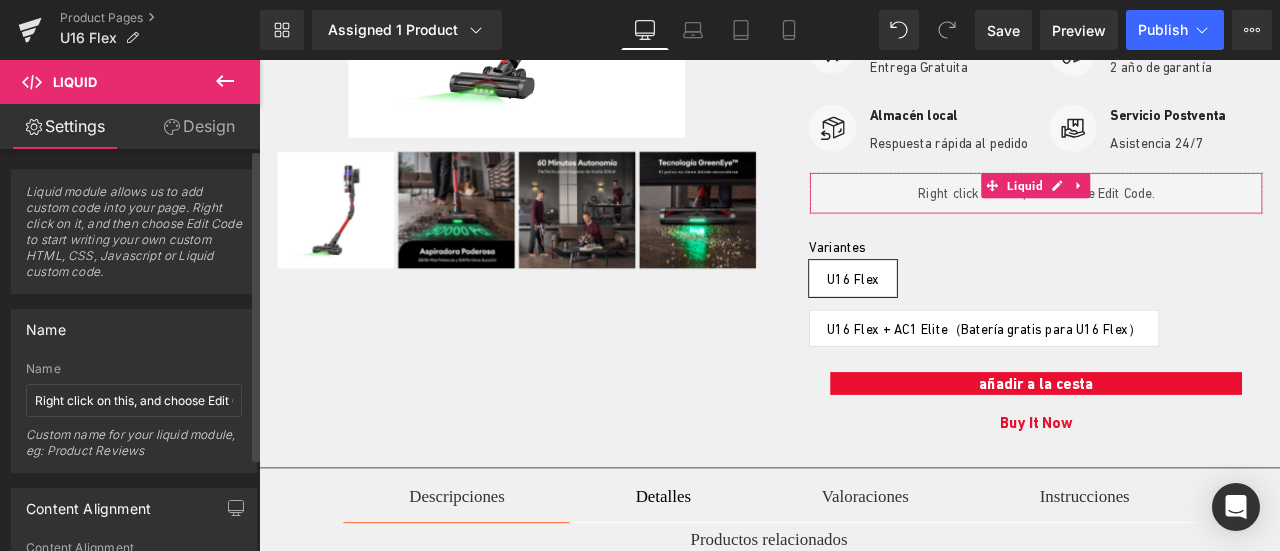 click on "Liquid module allows us to add custom code into your page. Right click on it, and then choose Edit Code to start writing your own custom HTML, CSS, Javascript or Liquid custom code." at bounding box center (134, 238) 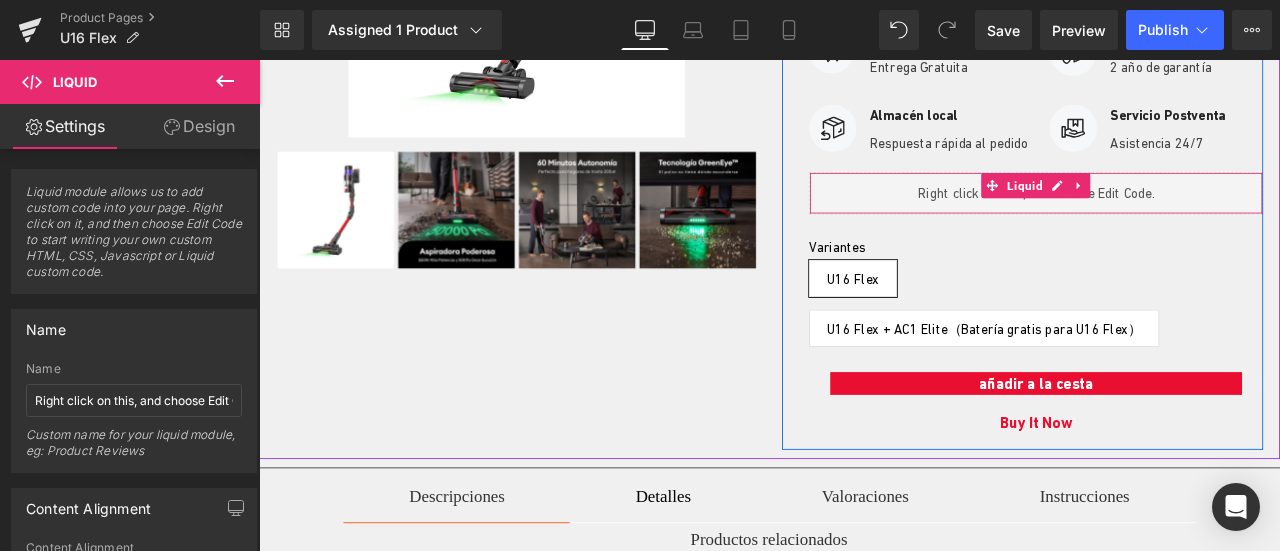 click on "Liquid" at bounding box center [1180, 218] 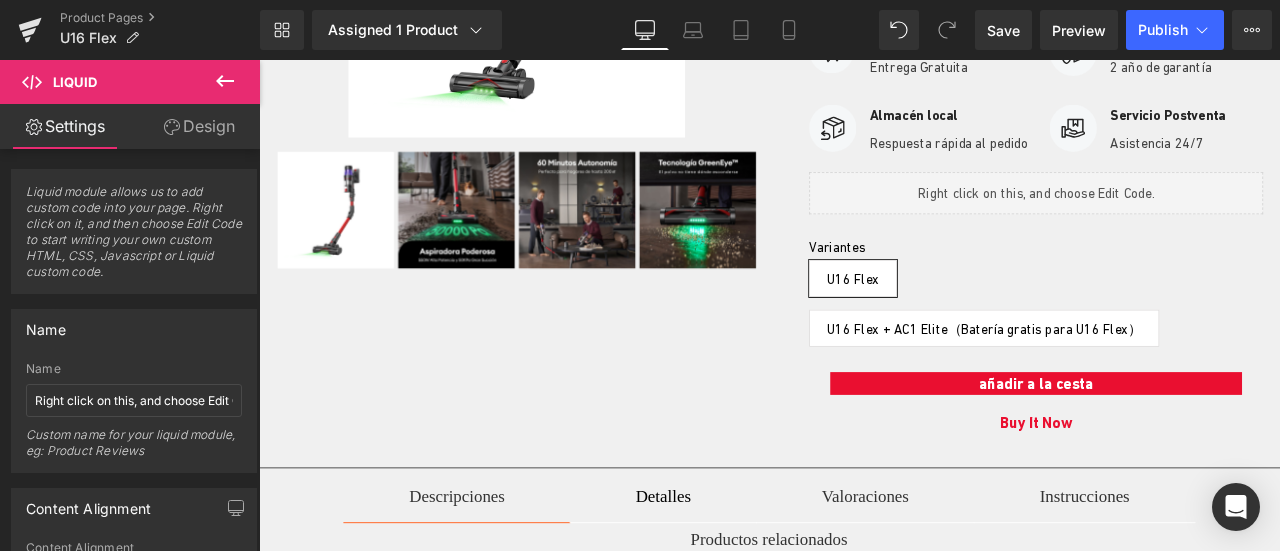 click on "Liquid" at bounding box center [75, 82] 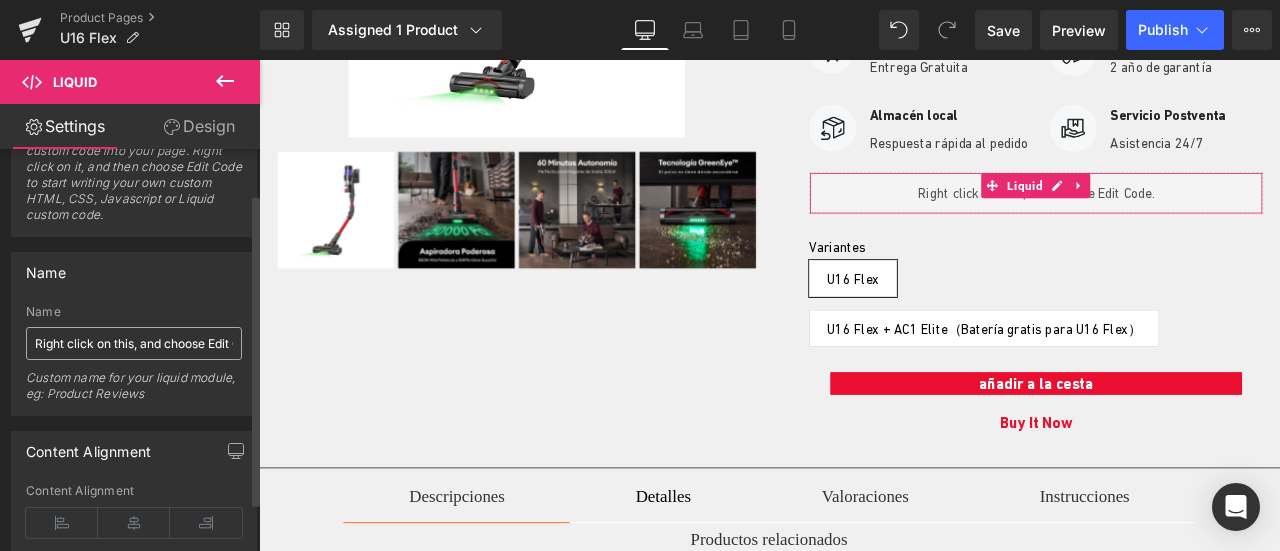 scroll, scrollTop: 0, scrollLeft: 0, axis: both 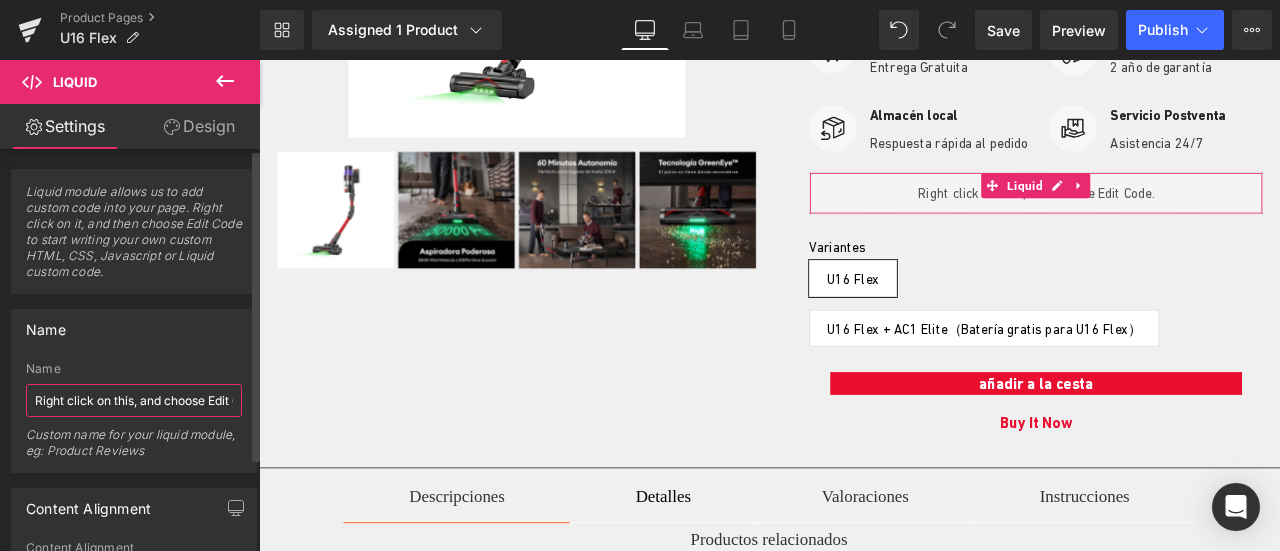 click on "Right click on this, and choose Edit Code." at bounding box center [134, 400] 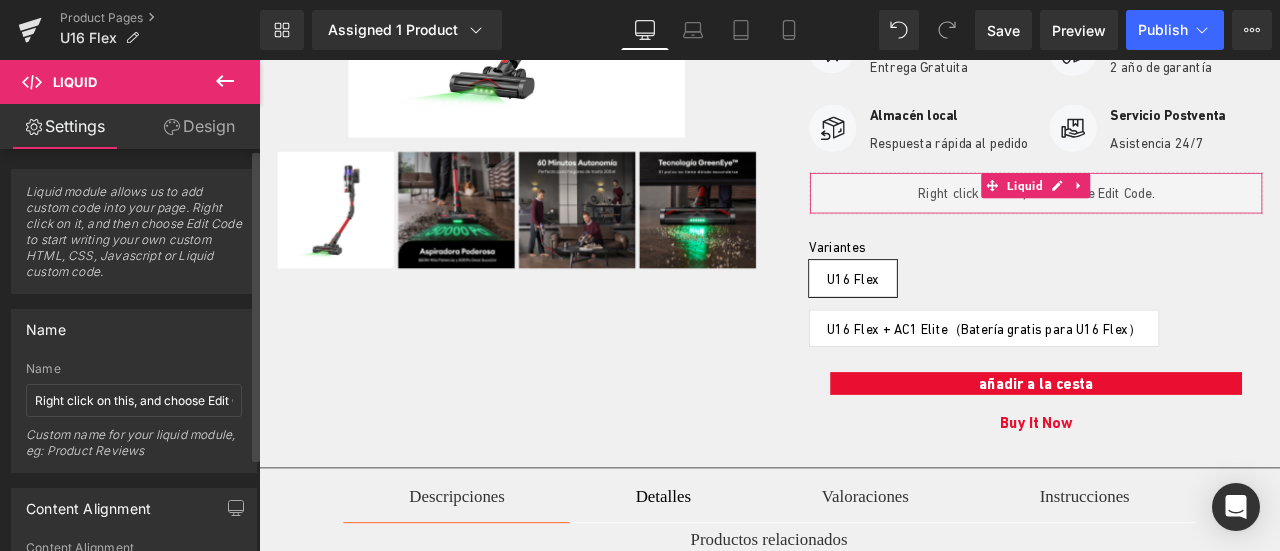 click on "Liquid module allows us to add custom code into your page. Right click on it, and then choose Edit Code to start writing your own custom HTML, CSS, Javascript or Liquid custom code." at bounding box center [134, 238] 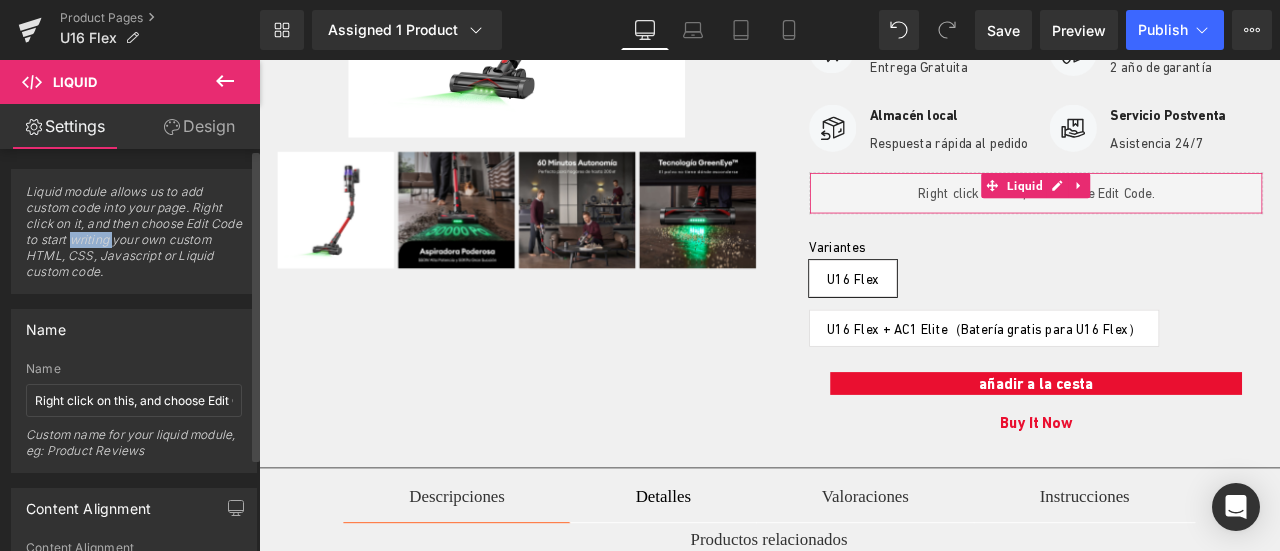 click on "Liquid module allows us to add custom code into your page. Right click on it, and then choose Edit Code to start writing your own custom HTML, CSS, Javascript or Liquid custom code." at bounding box center (134, 238) 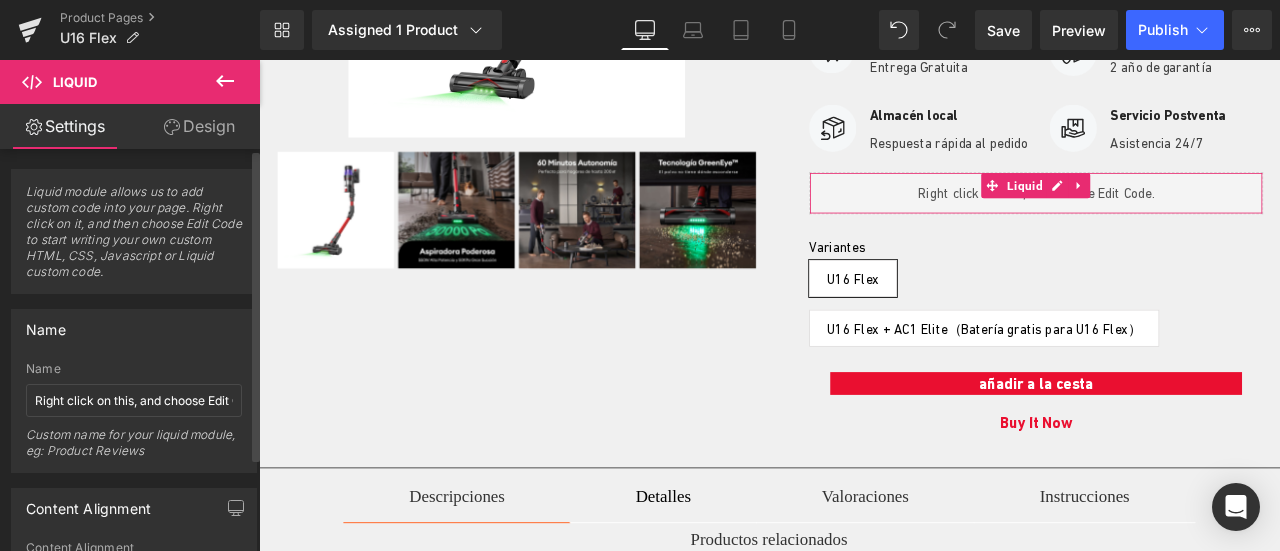 click on "Liquid module allows us to add custom code into your page. Right click on it, and then choose Edit Code to start writing your own custom HTML, CSS, Javascript or Liquid custom code." at bounding box center (134, 238) 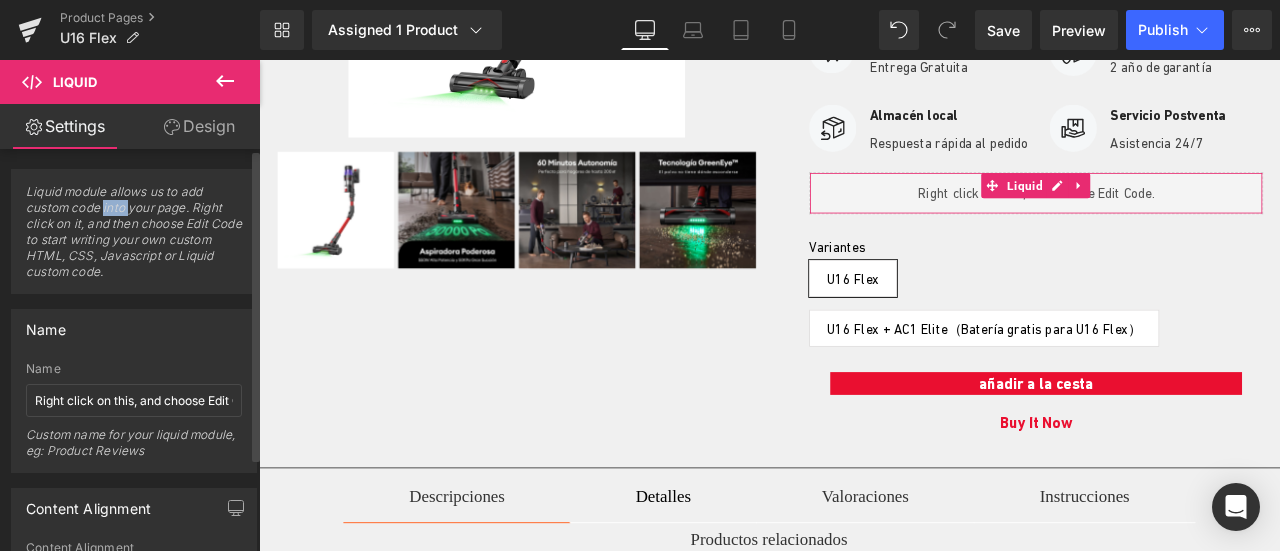 click on "Liquid module allows us to add custom code into your page. Right click on it, and then choose Edit Code to start writing your own custom HTML, CSS, Javascript or Liquid custom code." at bounding box center (134, 238) 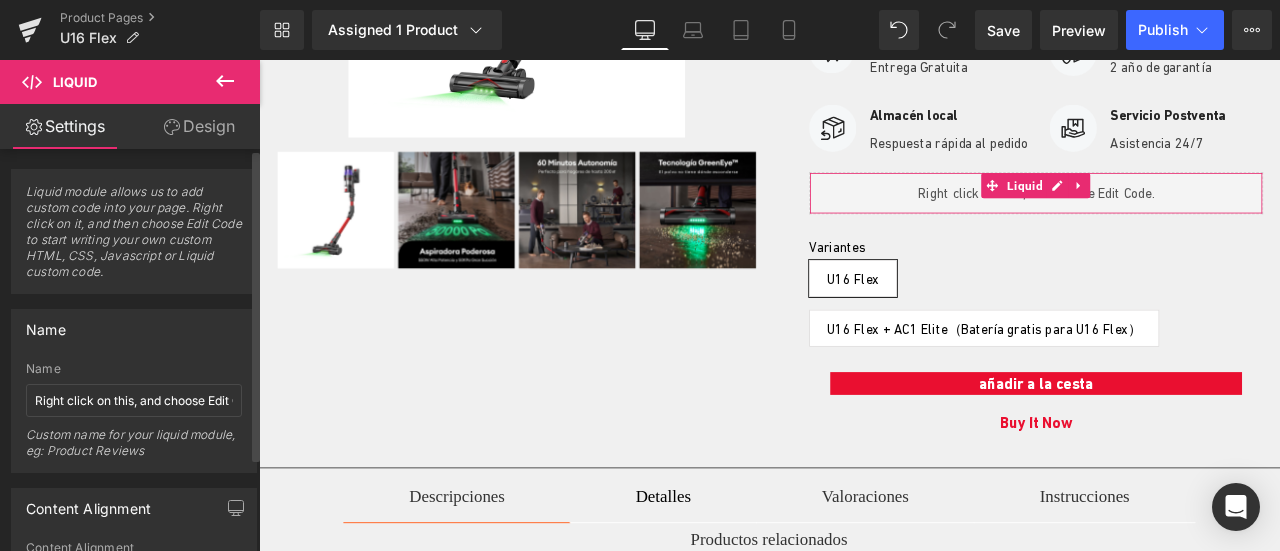 click on "Liquid module allows us to add custom code into your page. Right click on it, and then choose Edit Code to start writing your own custom HTML, CSS, Javascript or Liquid custom code." at bounding box center (134, 238) 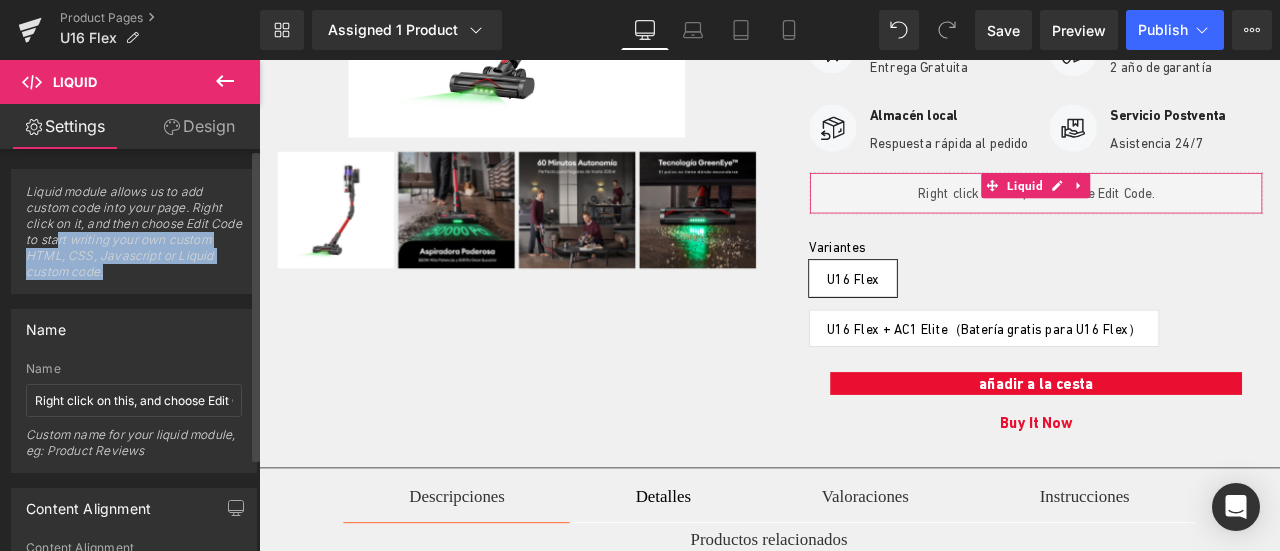 drag, startPoint x: 146, startPoint y: 273, endPoint x: 90, endPoint y: 247, distance: 61.741398 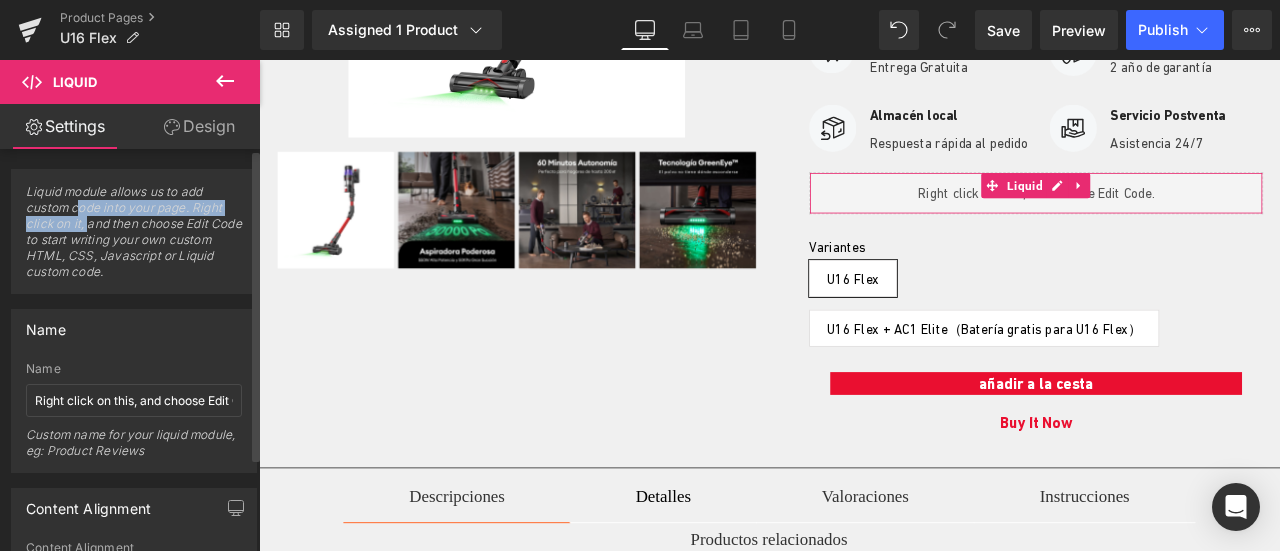 drag, startPoint x: 81, startPoint y: 213, endPoint x: 87, endPoint y: 225, distance: 13.416408 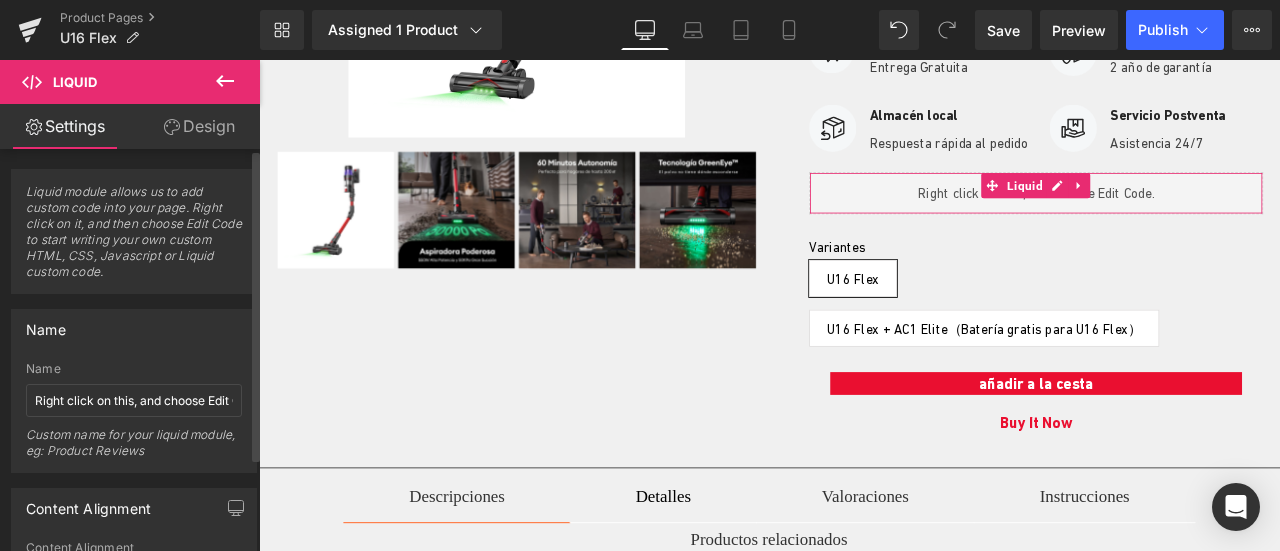 click on "Liquid module allows us to add custom code into your page. Right click on it, and then choose Edit Code to start writing your own custom HTML, CSS, Javascript or Liquid custom code." at bounding box center (134, 238) 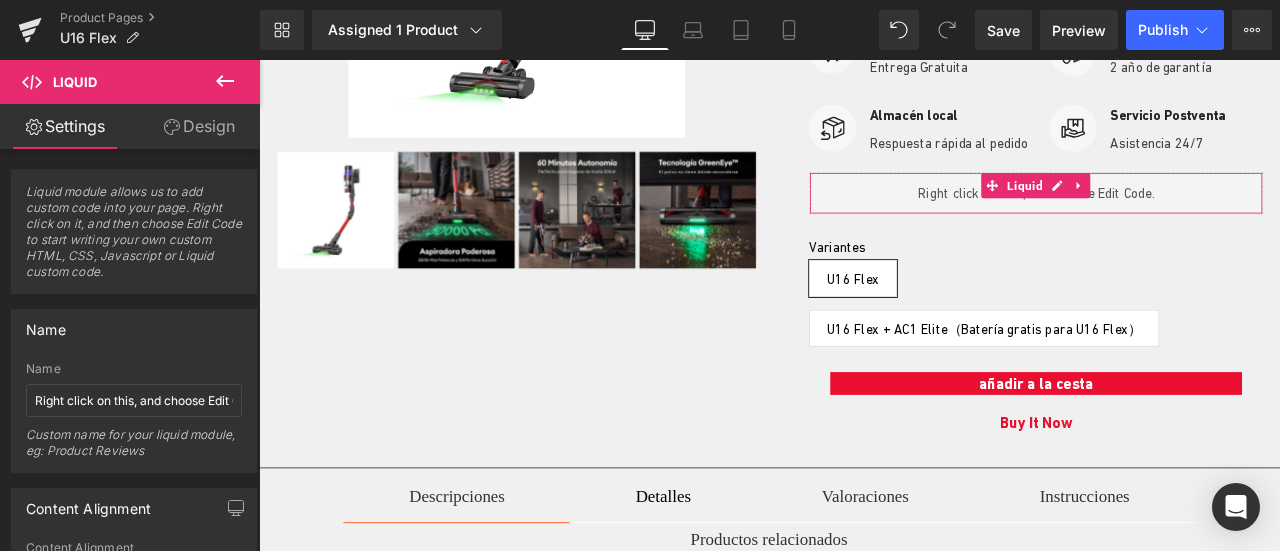 click on "Settings         Design" at bounding box center (130, 126) 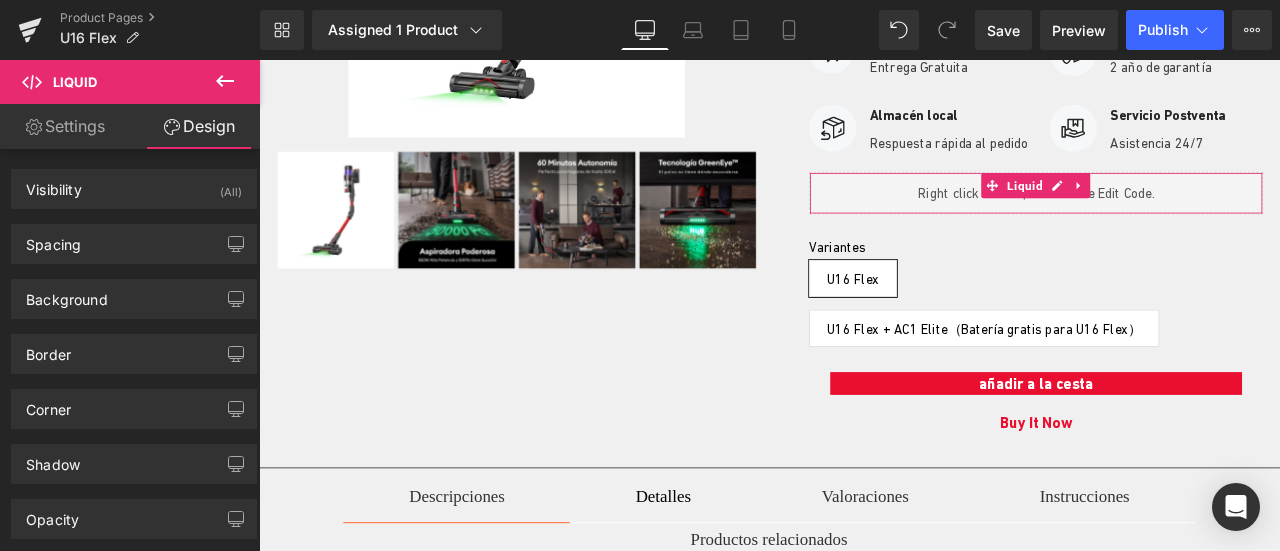 click on "Settings" at bounding box center [65, 126] 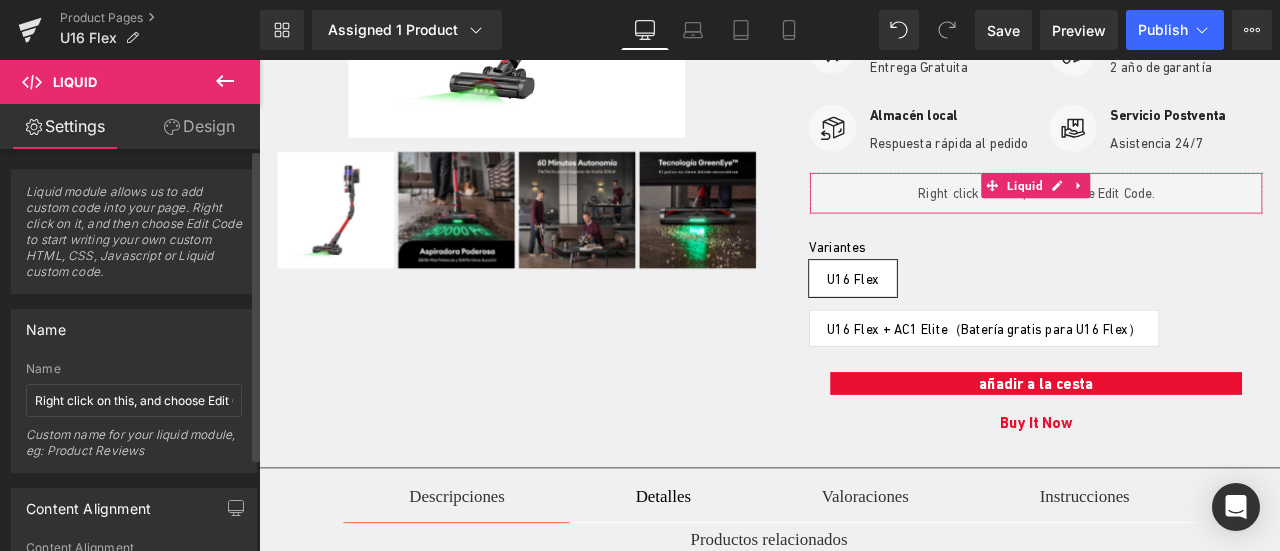 click on "Liquid module allows us to add custom code into your page. Right click on it, and then choose Edit Code to start writing your own custom HTML, CSS, Javascript or Liquid custom code." at bounding box center [134, 238] 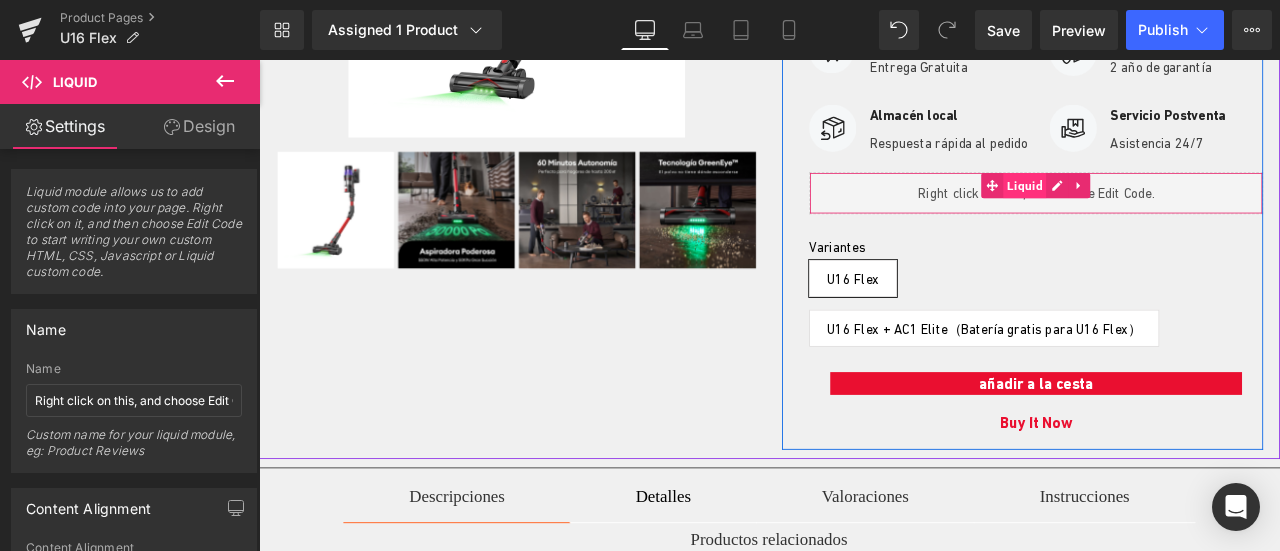 click on "Liquid" at bounding box center (1167, 209) 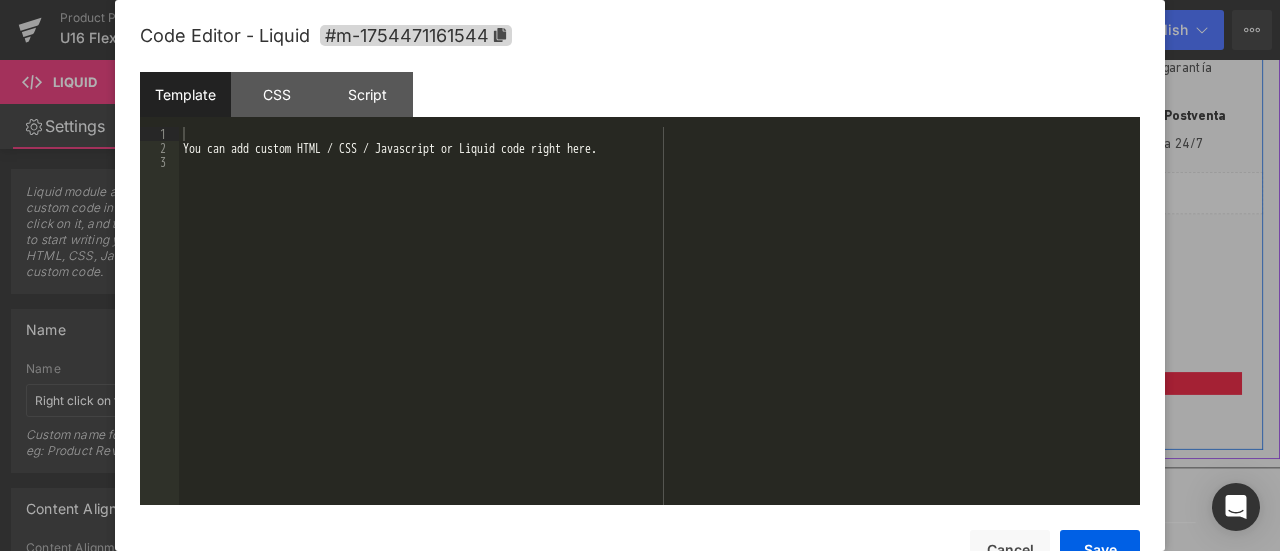 click on "Liquid" at bounding box center [1180, 218] 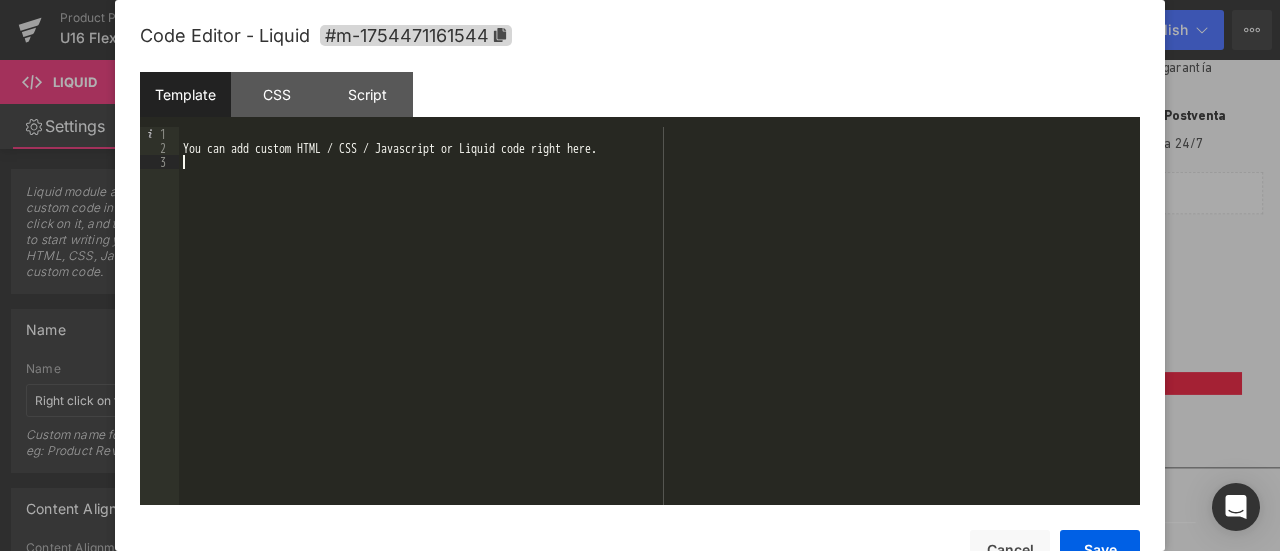 click on "You can add custom HTML / CSS / Javascript or Liquid code right here." at bounding box center [659, 330] 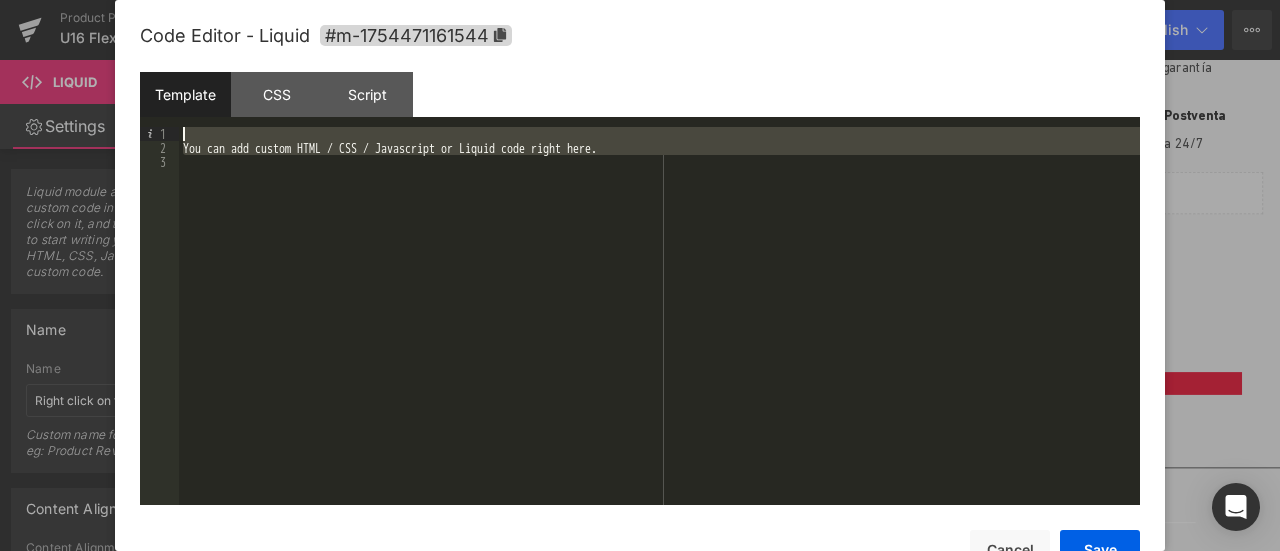 drag, startPoint x: 158, startPoint y: 140, endPoint x: 52, endPoint y: 85, distance: 119.419426 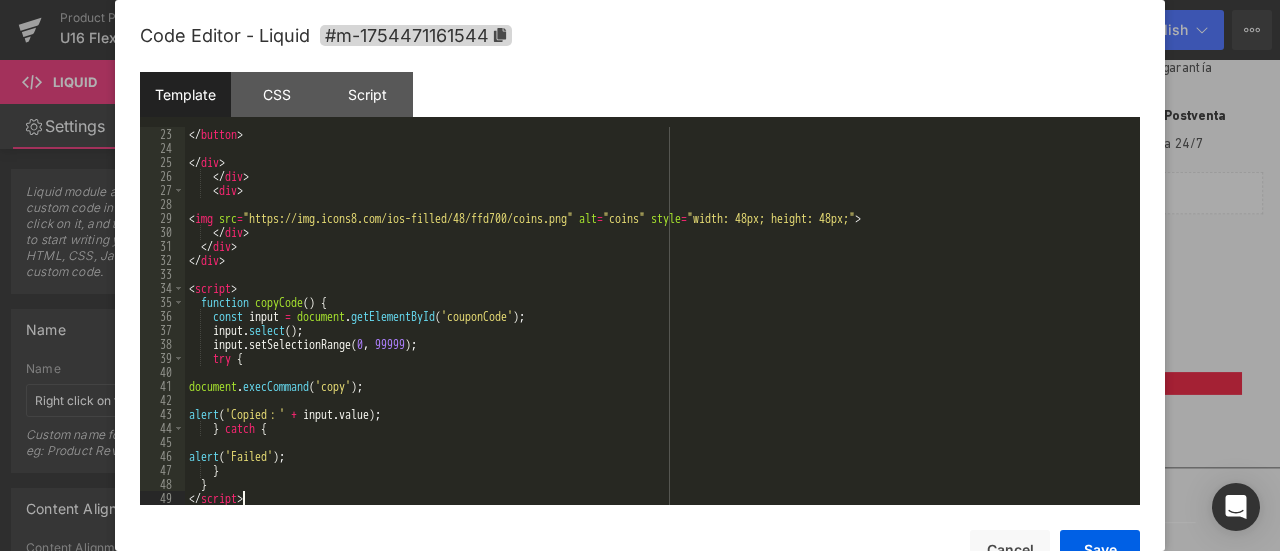 scroll, scrollTop: 378, scrollLeft: 0, axis: vertical 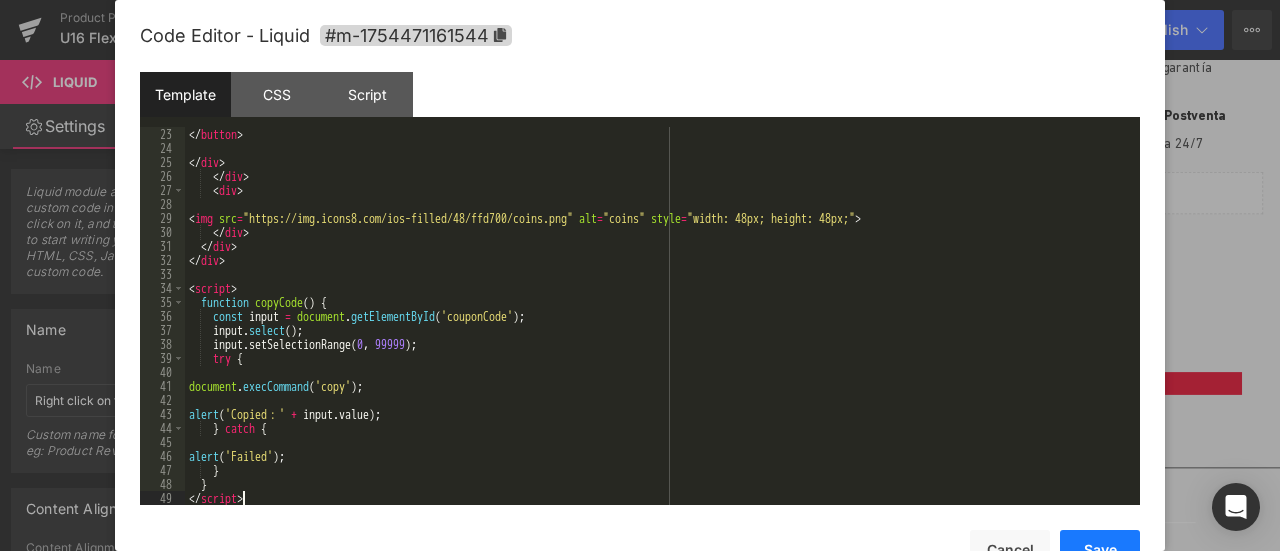 click on "Save" at bounding box center [1100, 550] 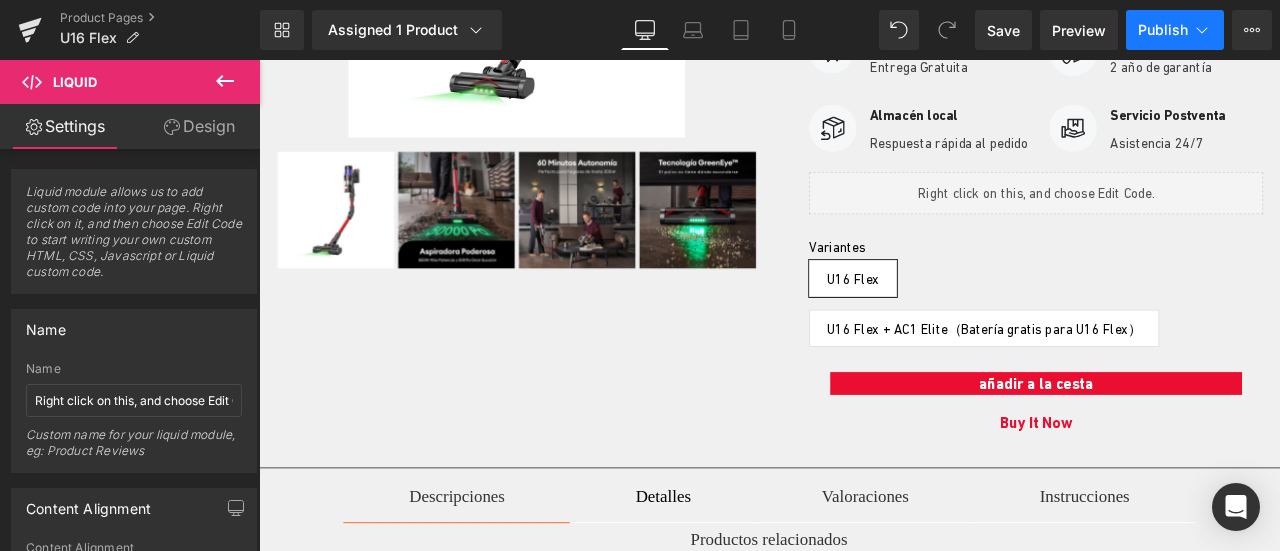 click on "Publish" at bounding box center [1163, 30] 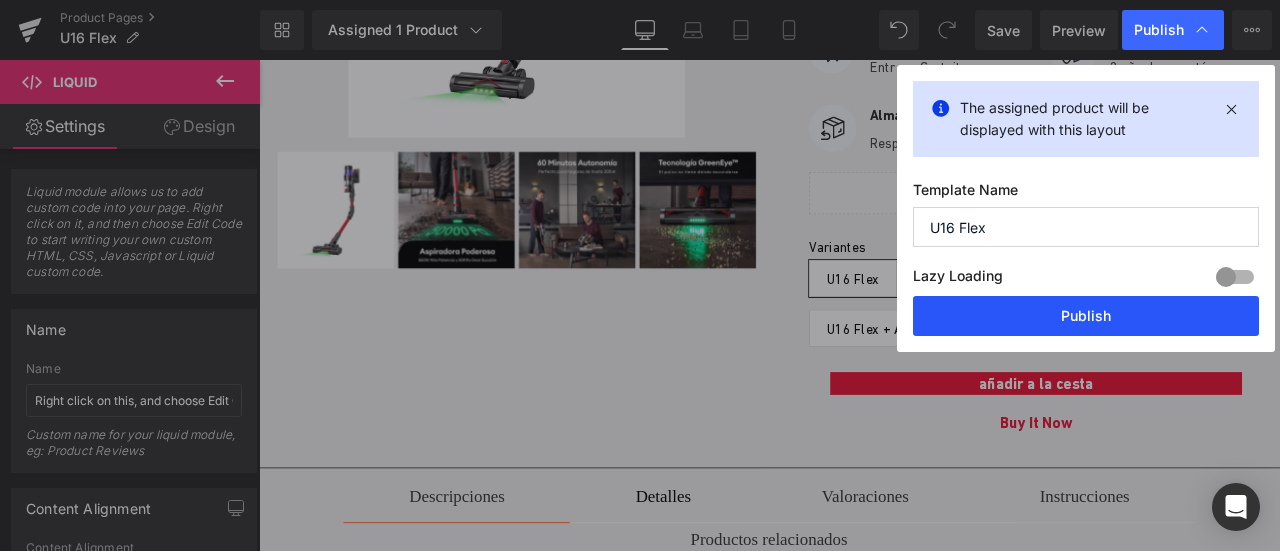 click on "Publish" at bounding box center (1086, 316) 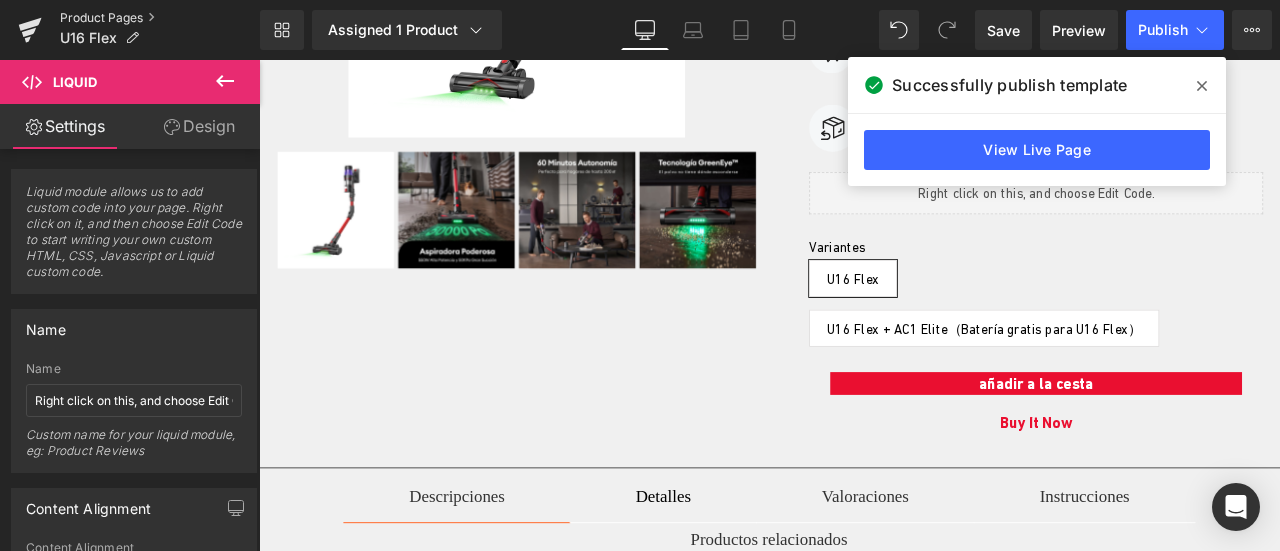click on "Product Pages" at bounding box center (160, 18) 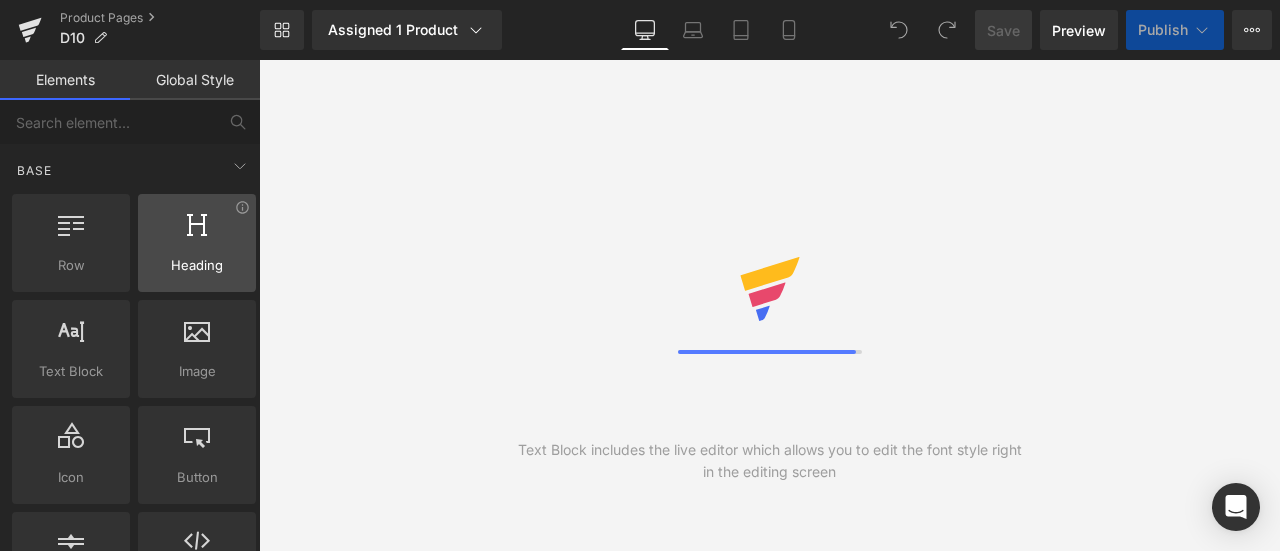 scroll, scrollTop: 0, scrollLeft: 0, axis: both 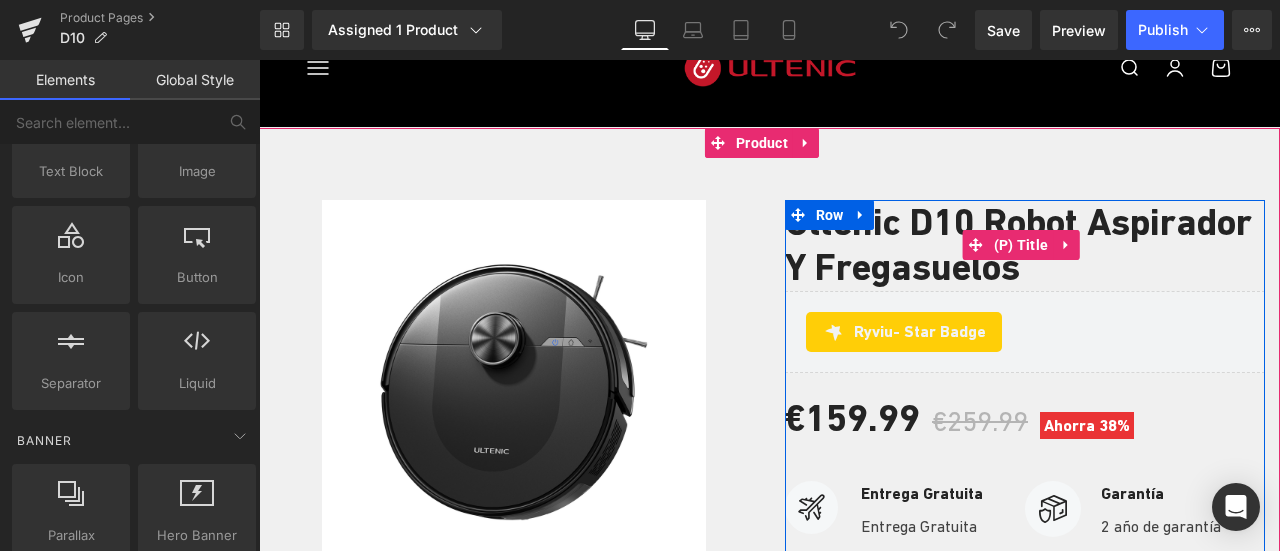 click on "Ultenic D10 Robot Aspirador y Fregasuelos" at bounding box center (1025, 245) 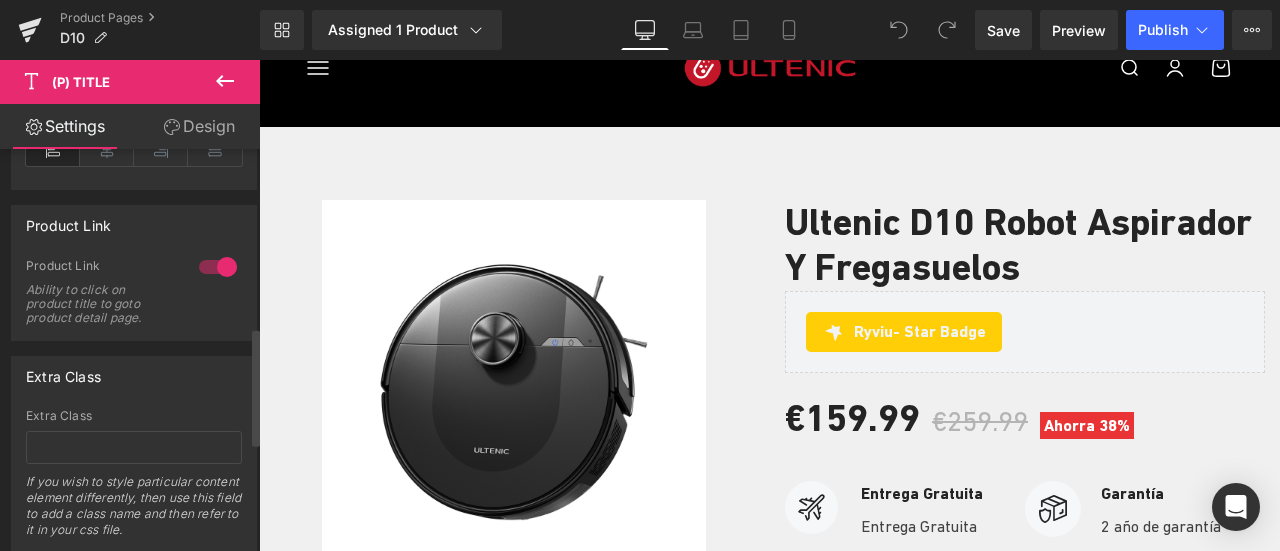 scroll, scrollTop: 974, scrollLeft: 0, axis: vertical 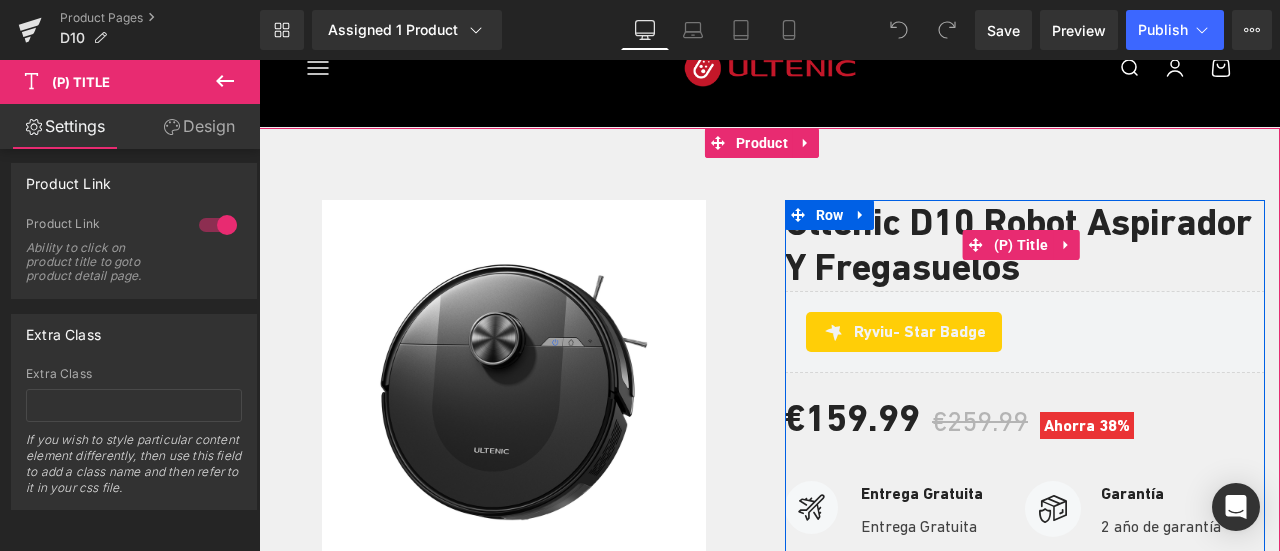 click on "Ultenic D10 Robot Aspirador y Fregasuelos" at bounding box center (1025, 245) 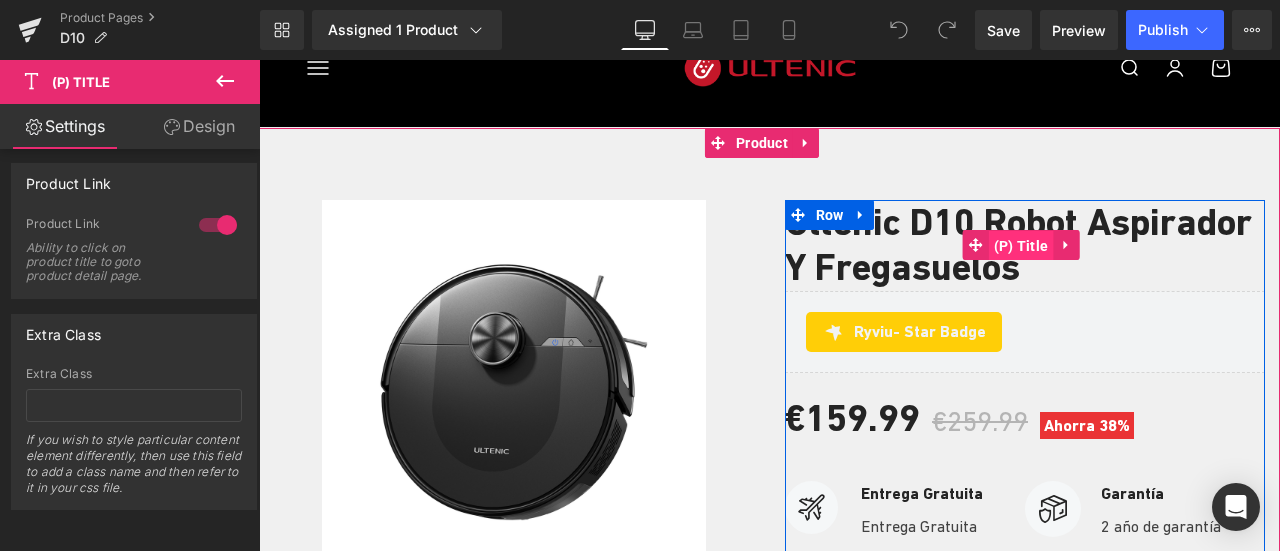 click on "(P) Title" at bounding box center [1021, 246] 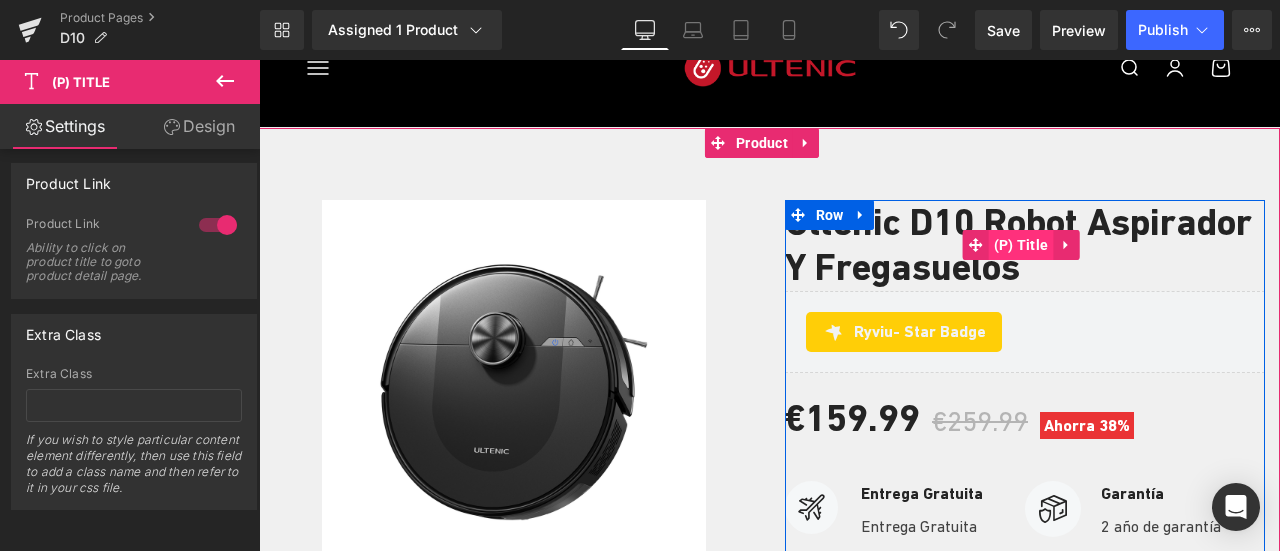 click on "(P) Title" at bounding box center [1021, 245] 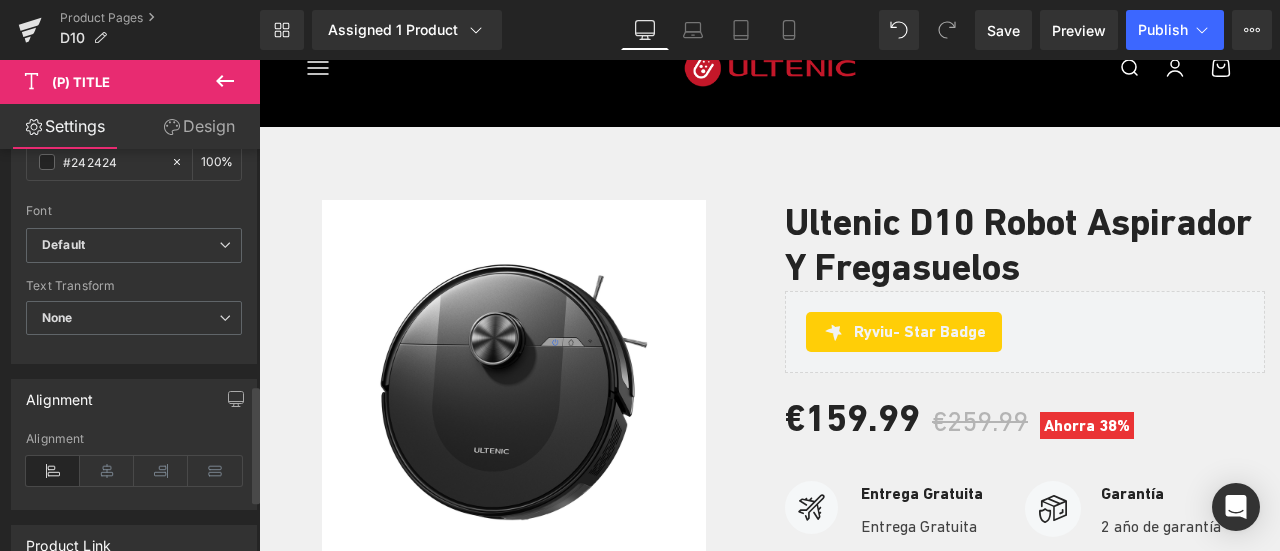 scroll, scrollTop: 800, scrollLeft: 0, axis: vertical 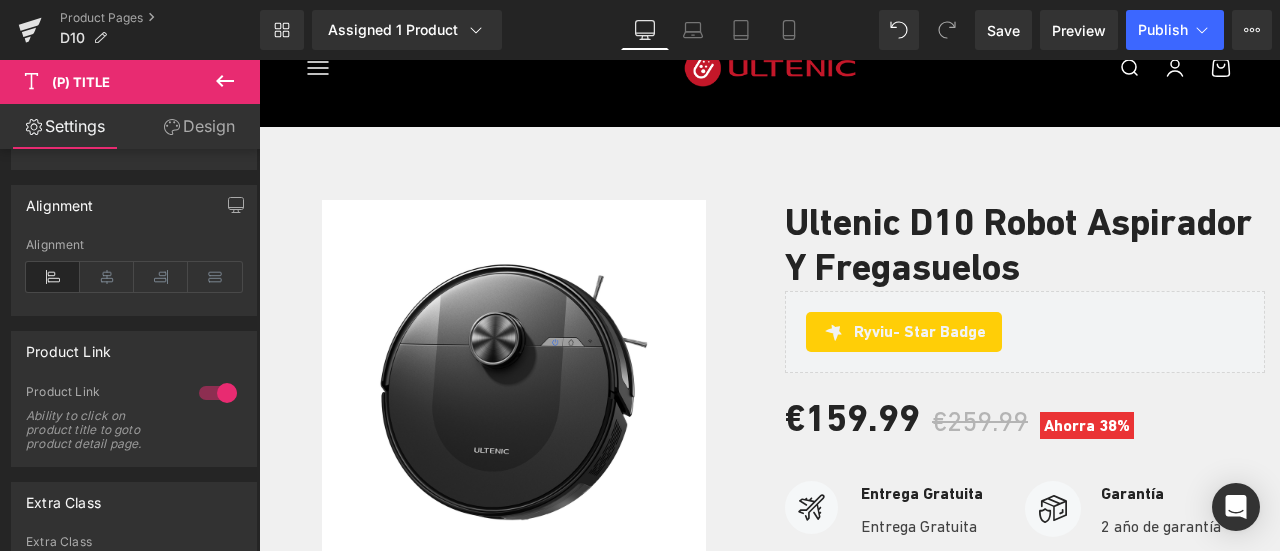 click on "(P) Title" at bounding box center [81, 82] 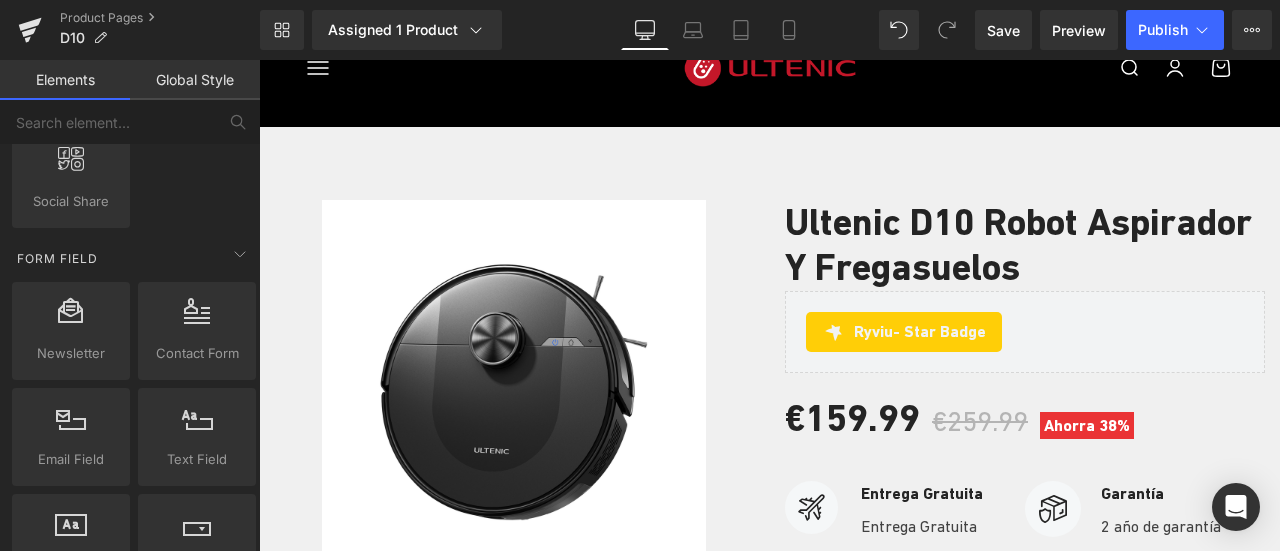 scroll, scrollTop: 2600, scrollLeft: 0, axis: vertical 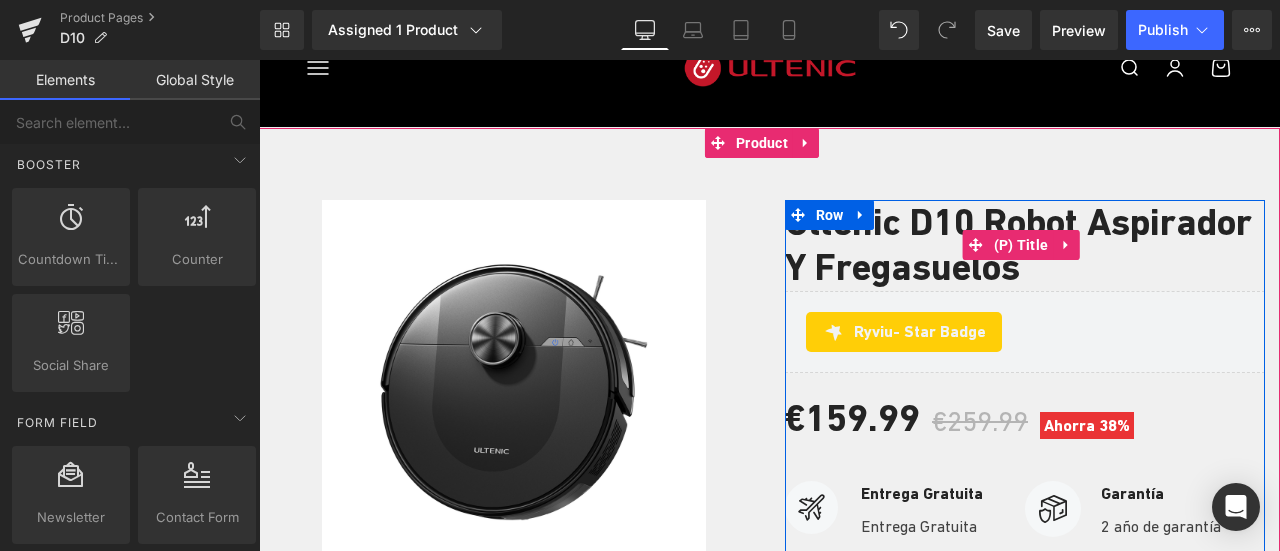 click on "Ultenic D10 Robot Aspirador y Fregasuelos" at bounding box center (1025, 245) 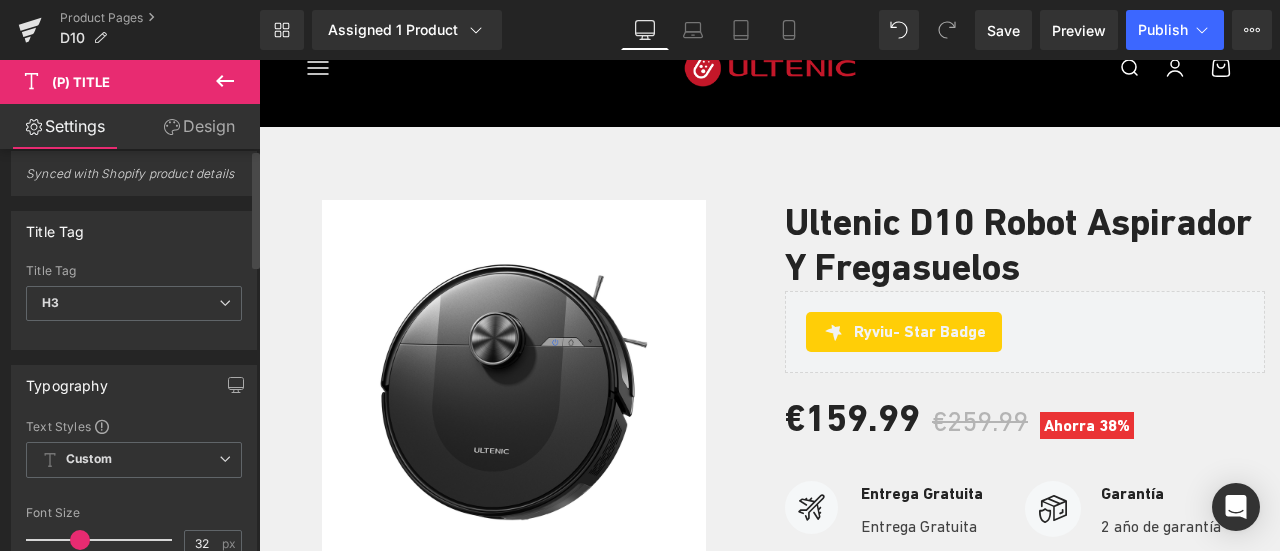 scroll, scrollTop: 0, scrollLeft: 0, axis: both 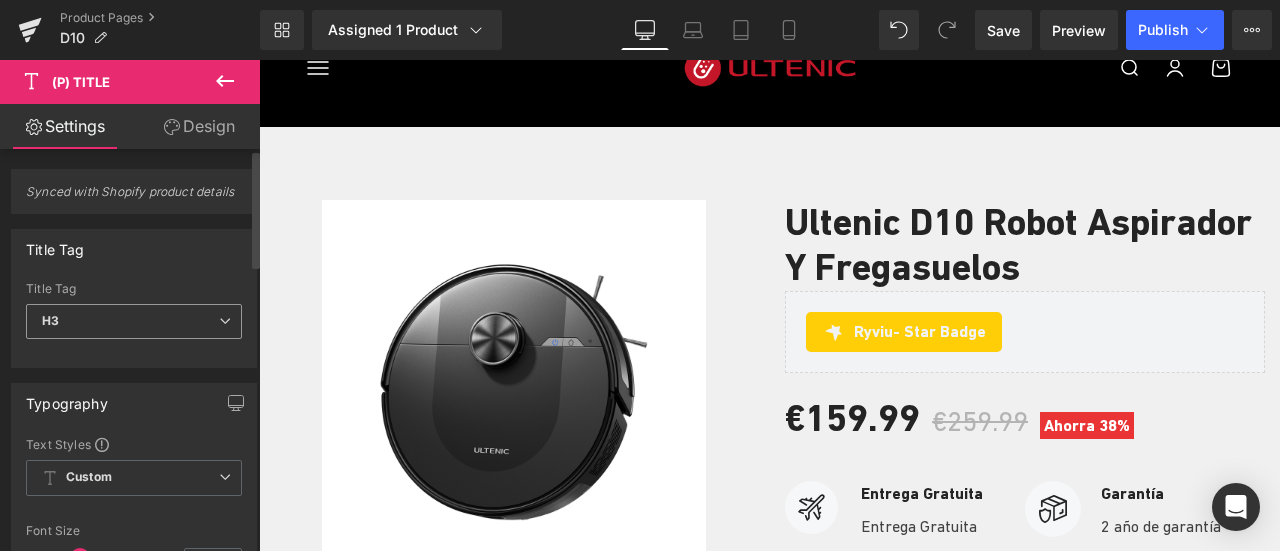 click on "H3" at bounding box center [134, 321] 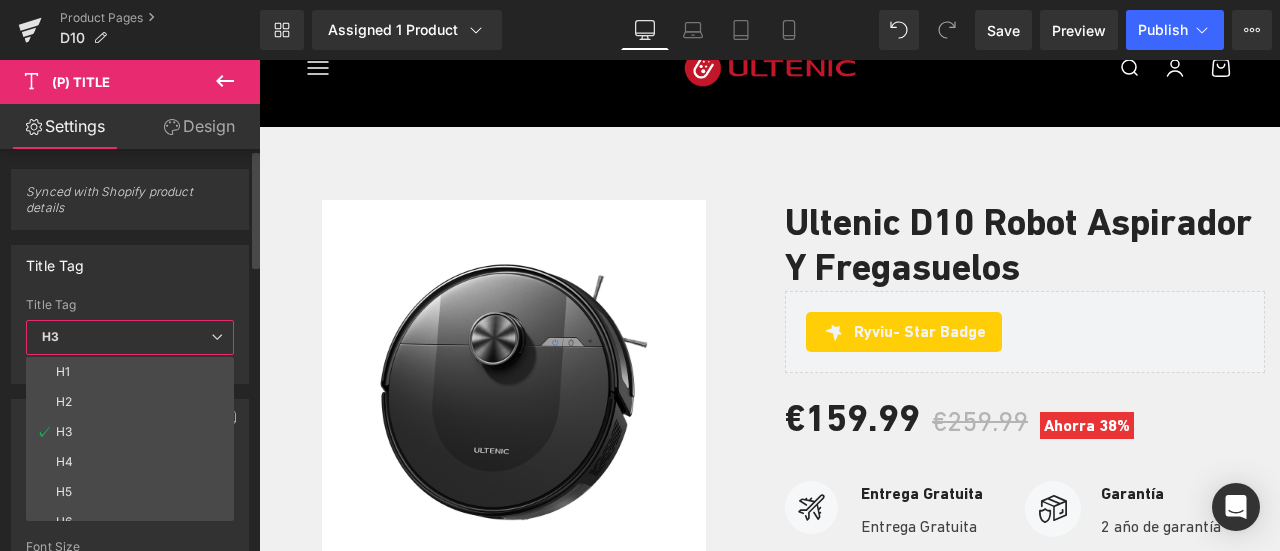 click on "H3" at bounding box center [130, 337] 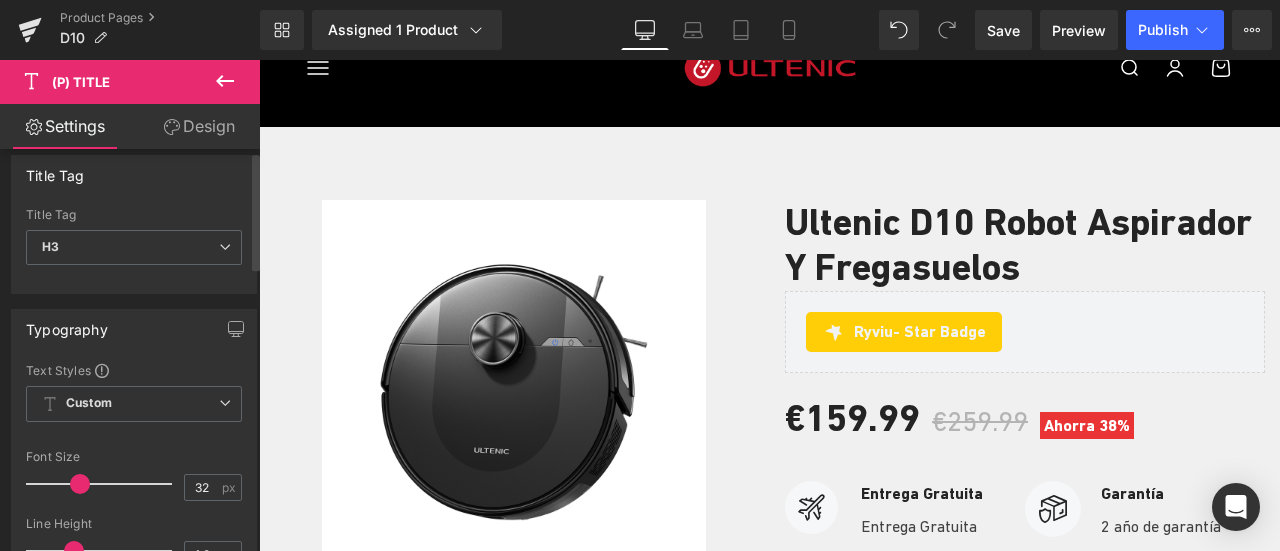 scroll, scrollTop: 0, scrollLeft: 0, axis: both 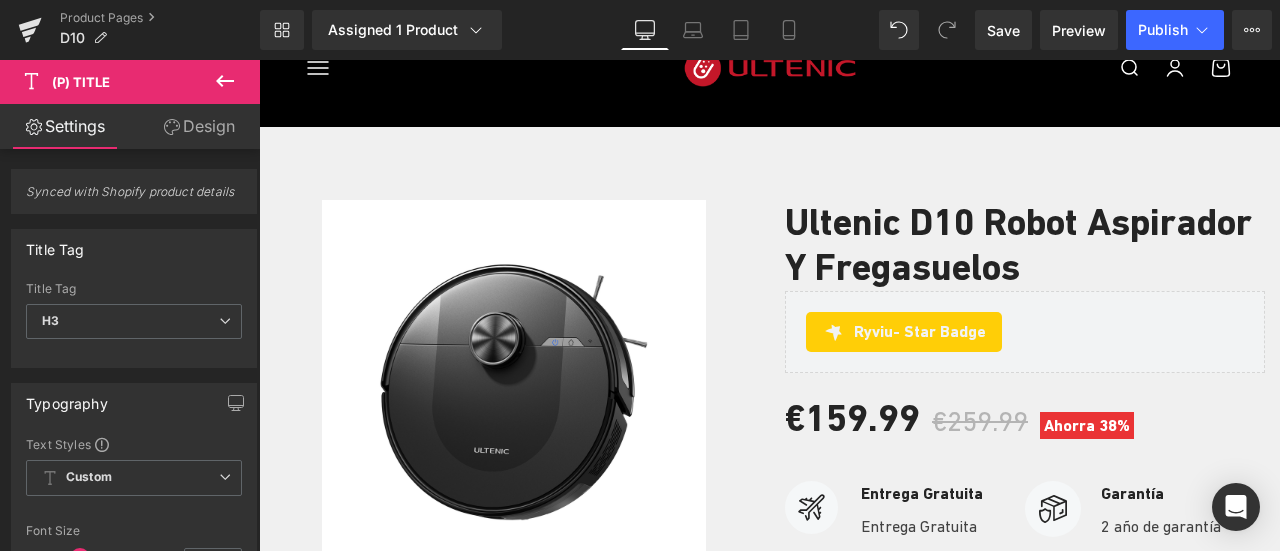 click on "Design" at bounding box center [199, 126] 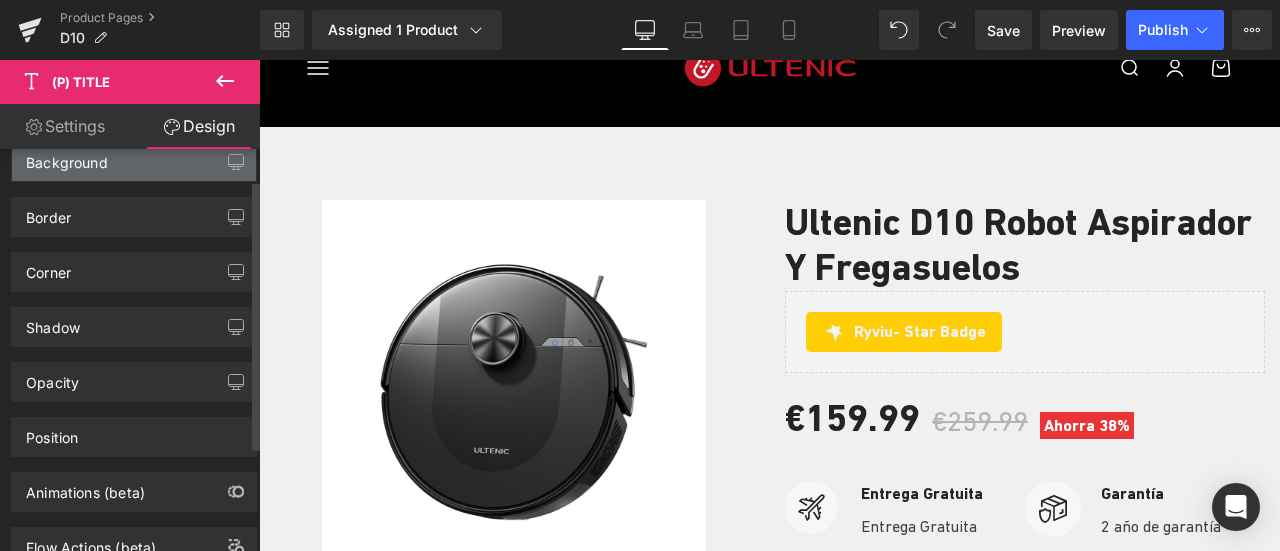 scroll, scrollTop: 202, scrollLeft: 0, axis: vertical 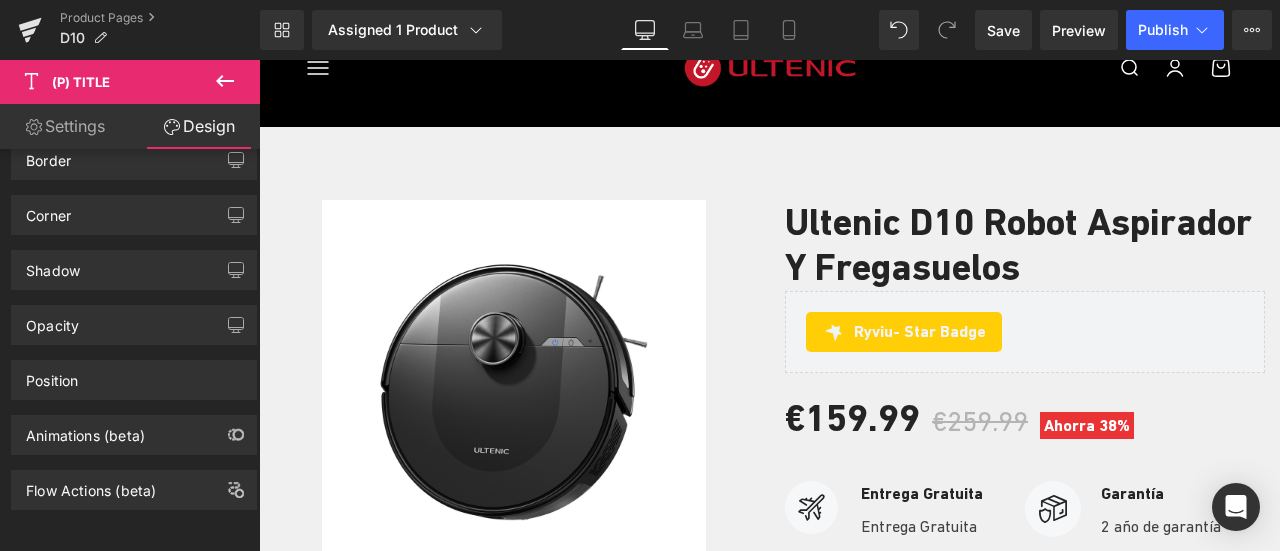 click on "Settings" at bounding box center [65, 126] 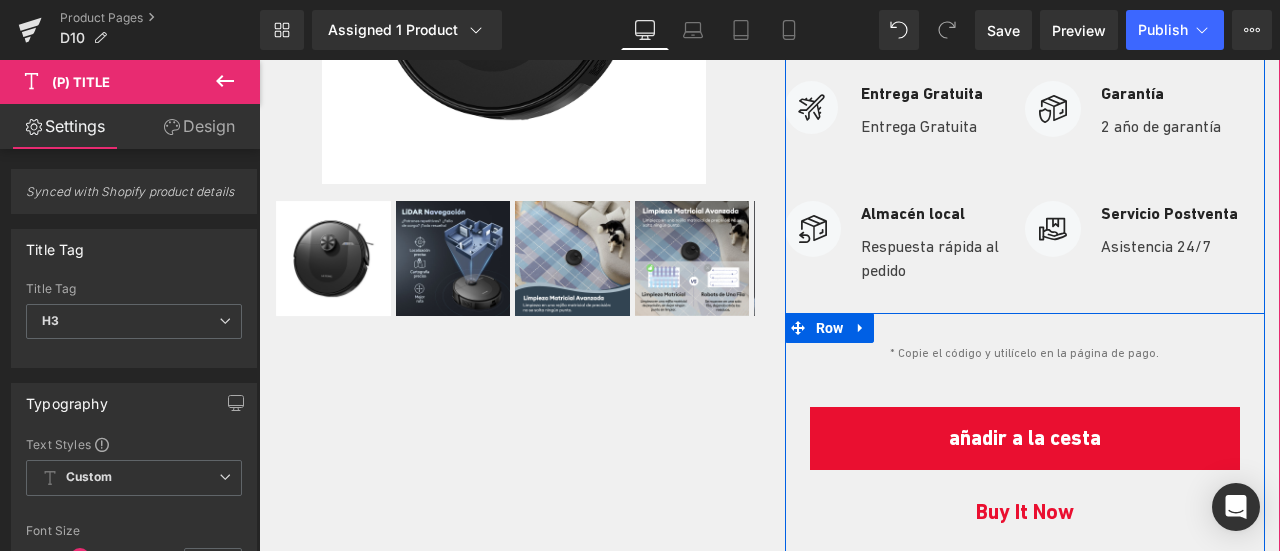 scroll, scrollTop: 700, scrollLeft: 0, axis: vertical 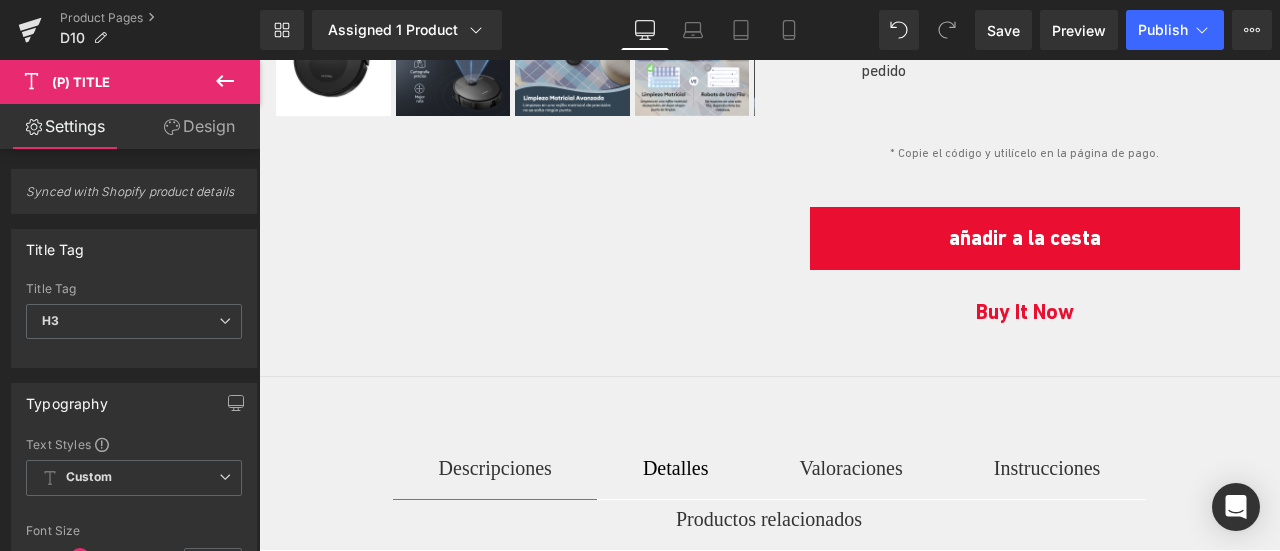 click 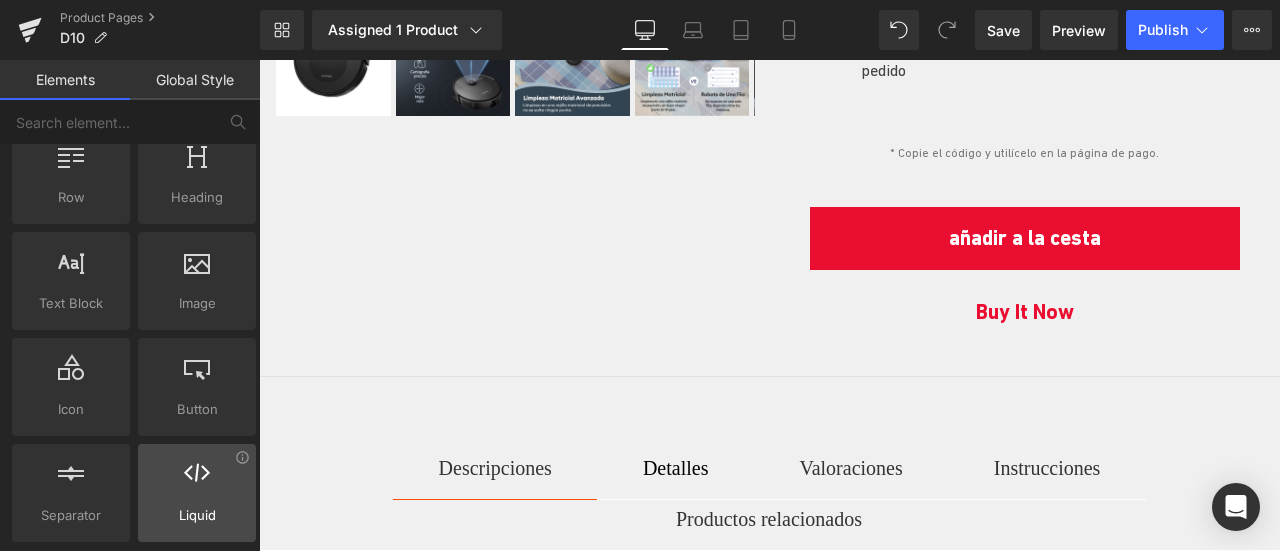 scroll, scrollTop: 100, scrollLeft: 0, axis: vertical 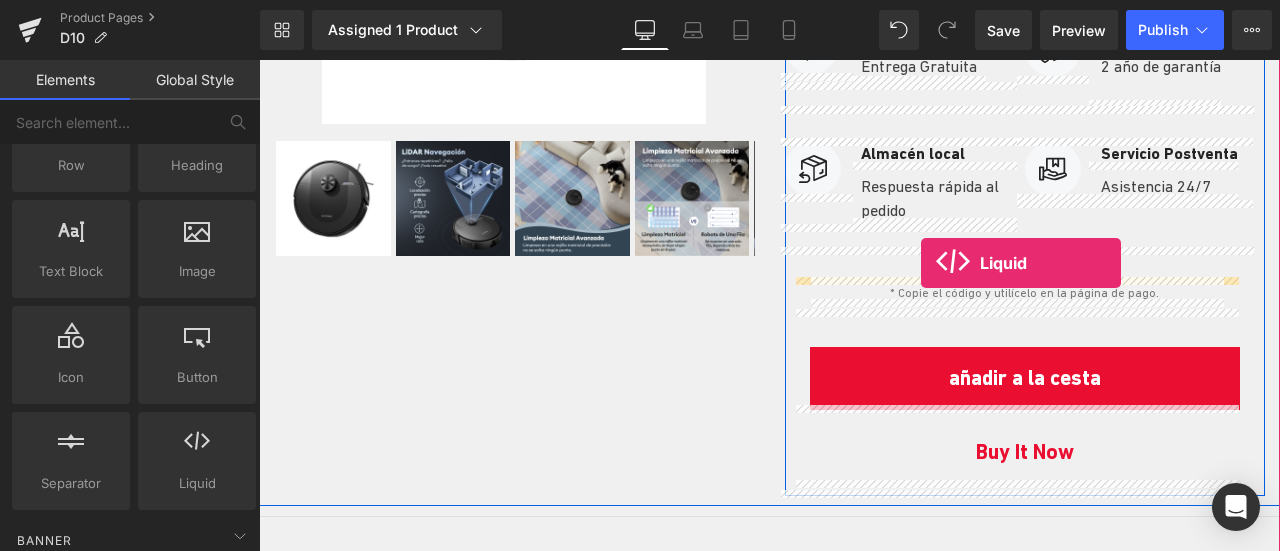 drag, startPoint x: 449, startPoint y: 521, endPoint x: 920, endPoint y: 263, distance: 537.0335 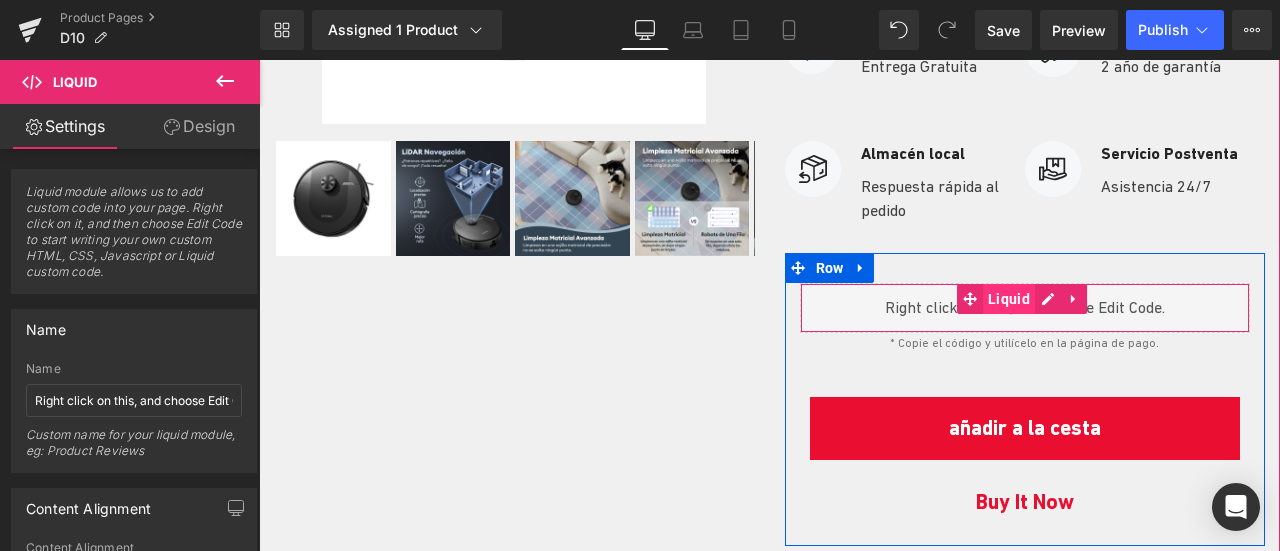 click on "Liquid" at bounding box center (1009, 299) 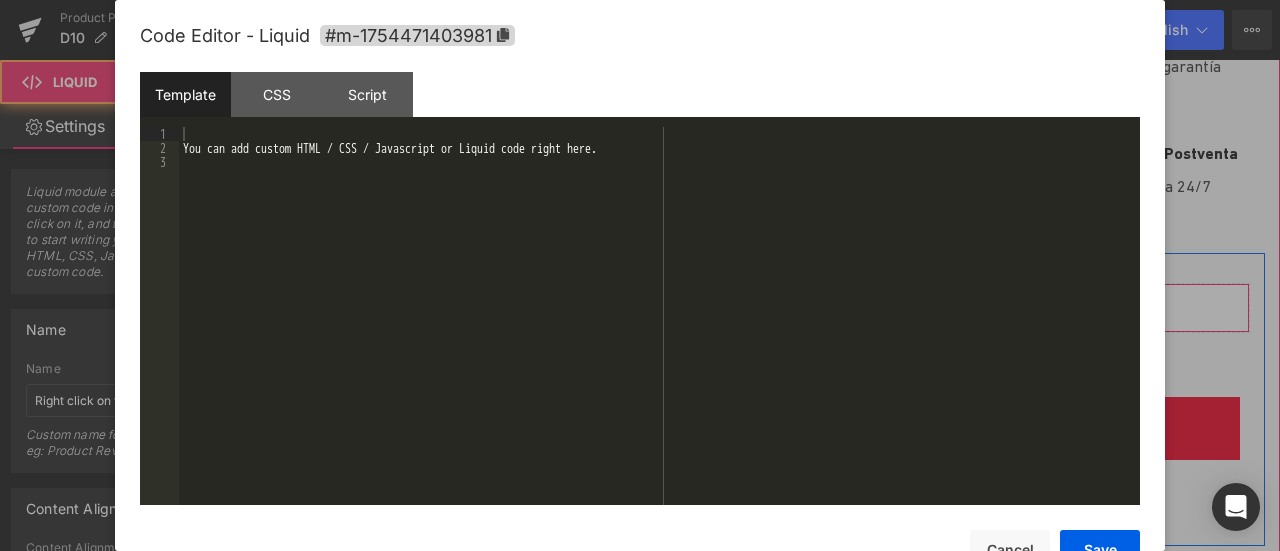 click on "Liquid" at bounding box center (1025, 308) 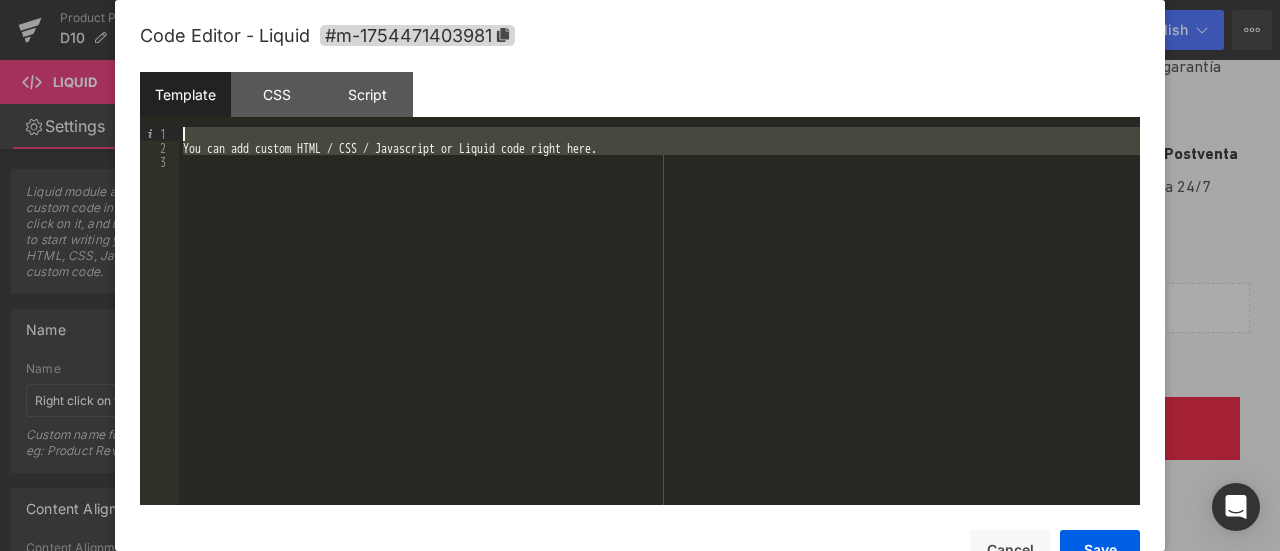 drag, startPoint x: 631, startPoint y: 163, endPoint x: 60, endPoint y: 97, distance: 574.8017 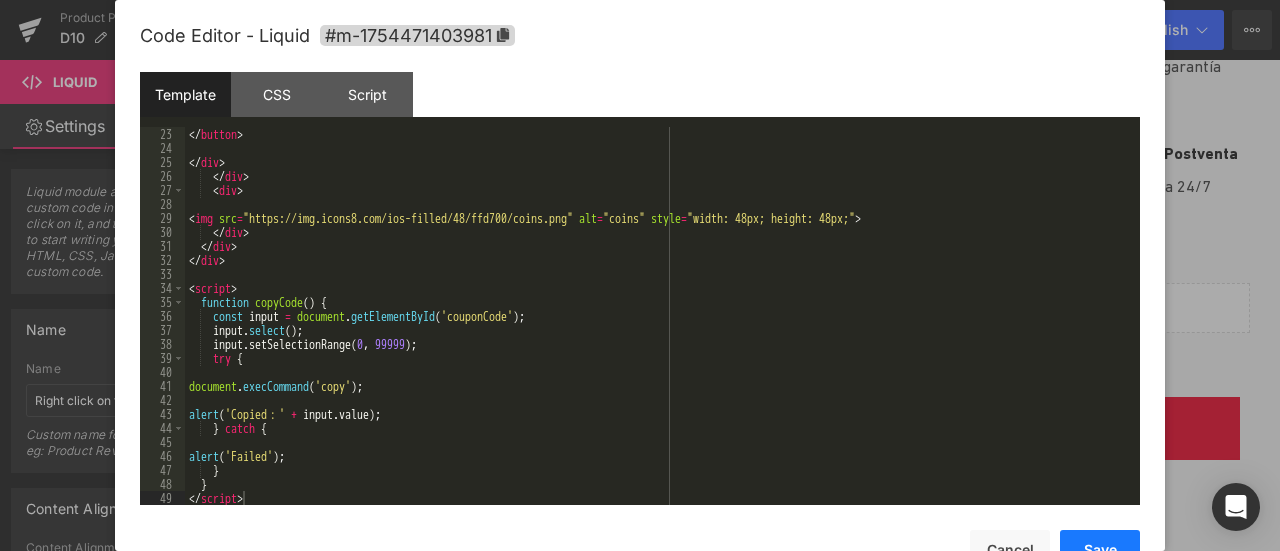 click on "Save" at bounding box center [1100, 550] 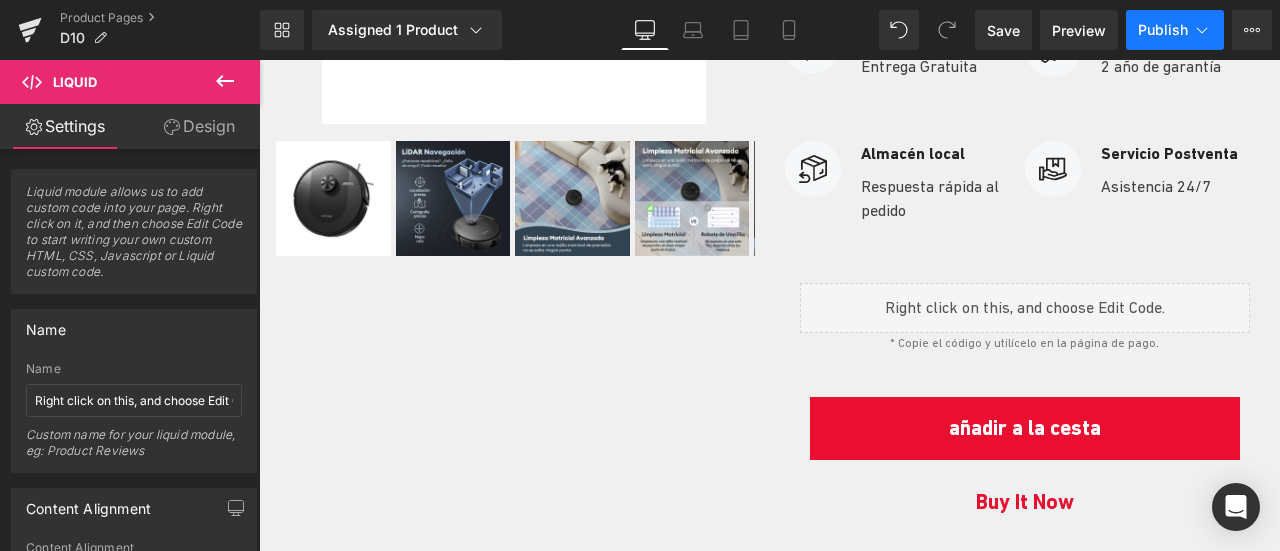 click on "Publish" at bounding box center (1163, 30) 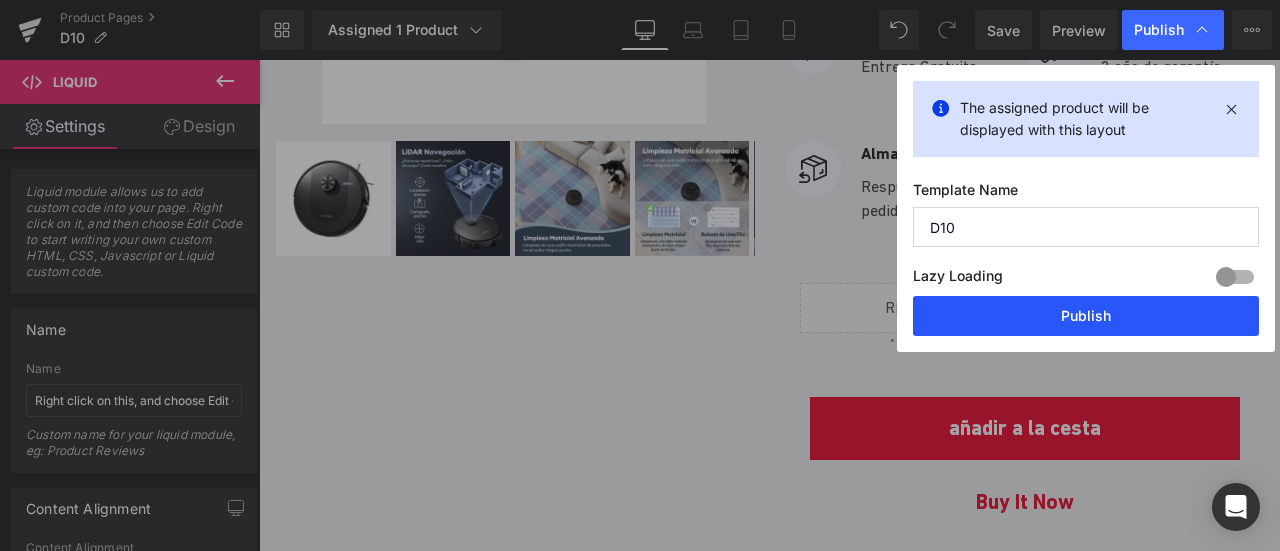 click on "Publish" at bounding box center (1086, 316) 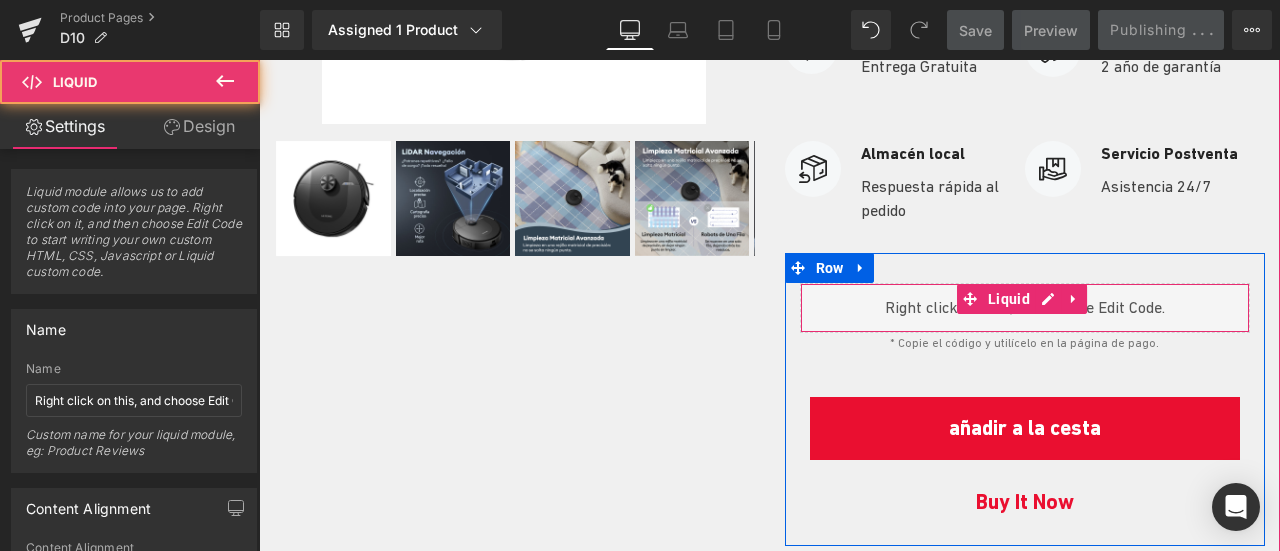 click on "Liquid" at bounding box center [1025, 308] 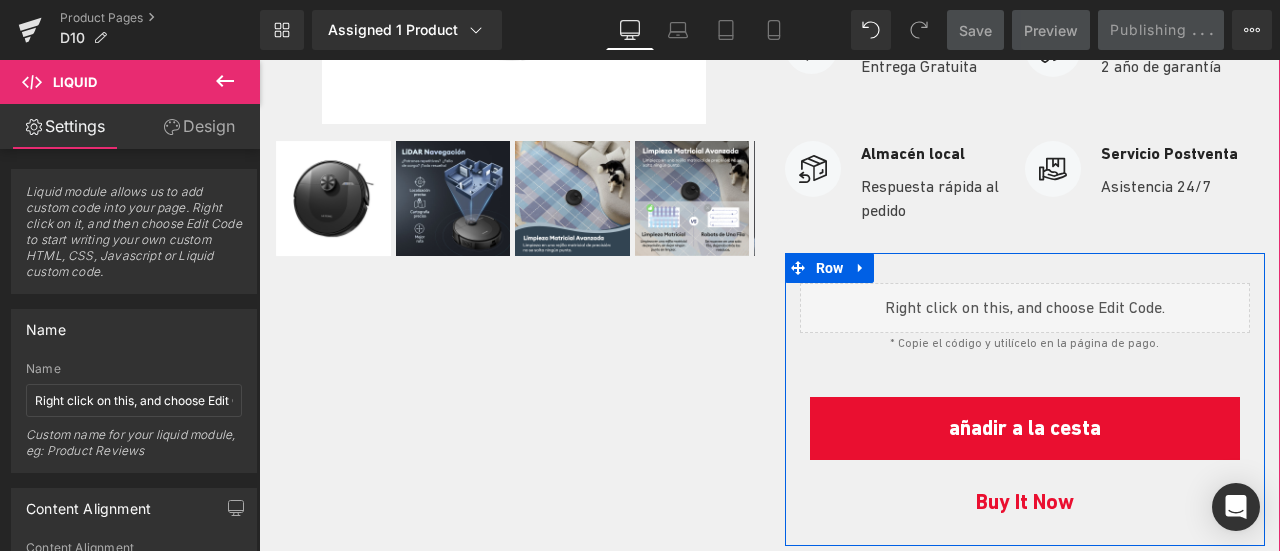 click on "Liquid" at bounding box center (1025, 308) 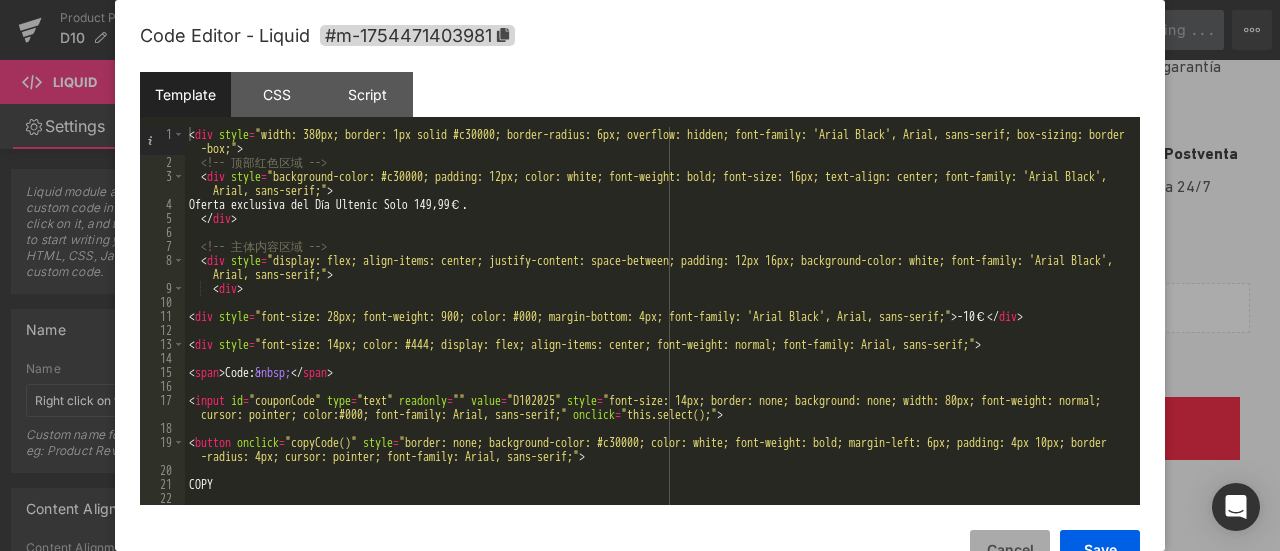 click on "Cancel" at bounding box center (1010, 550) 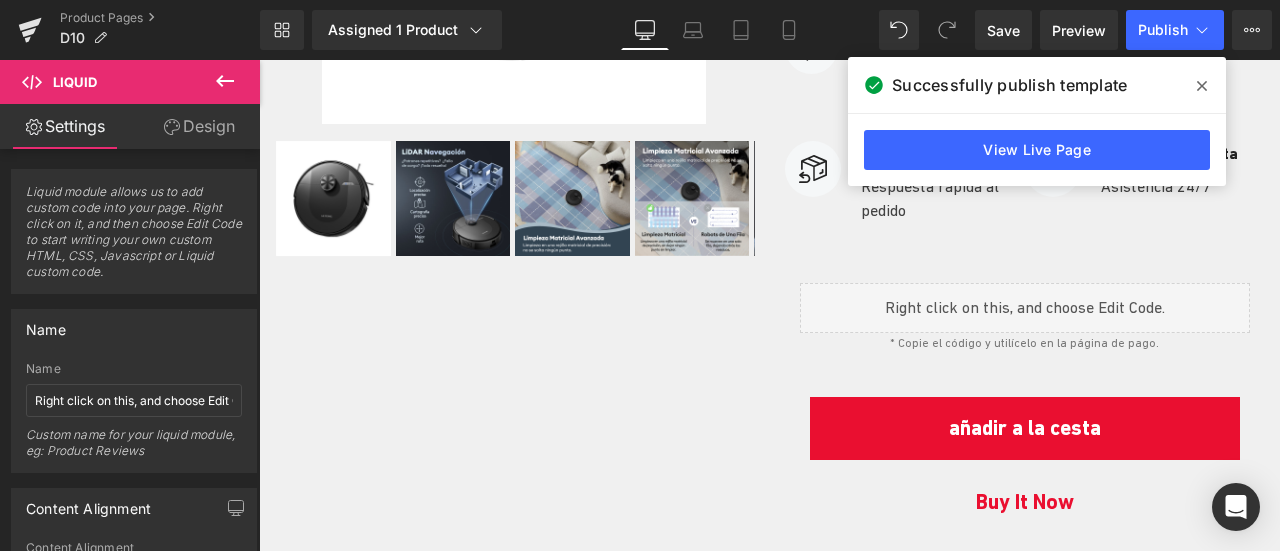 drag, startPoint x: 1198, startPoint y: 83, endPoint x: 280, endPoint y: 76, distance: 918.0267 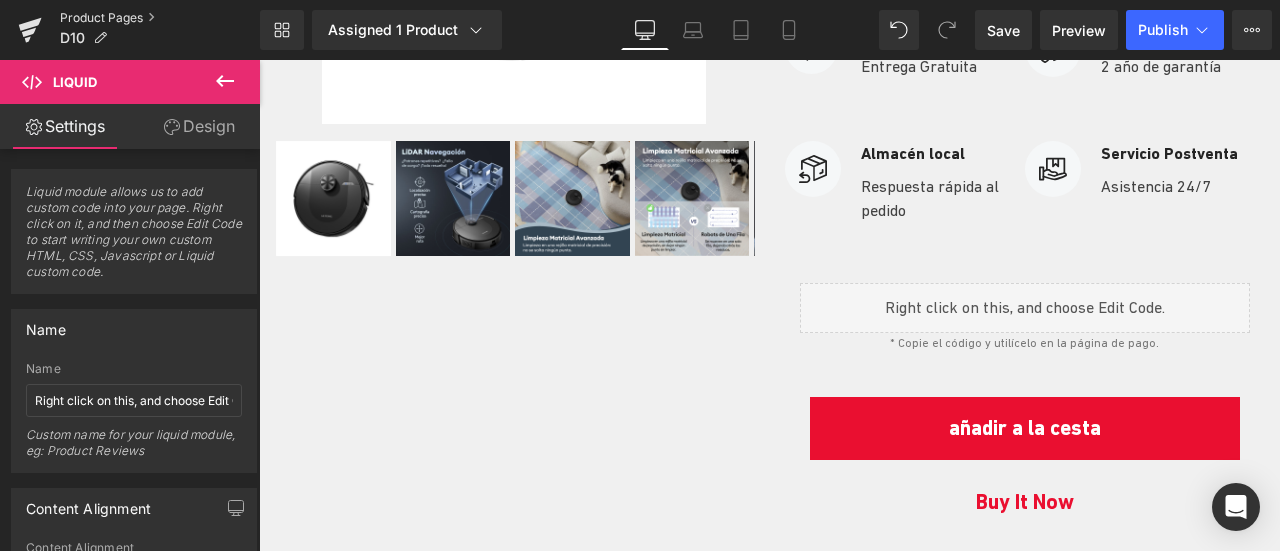 click on "Product Pages" at bounding box center (160, 18) 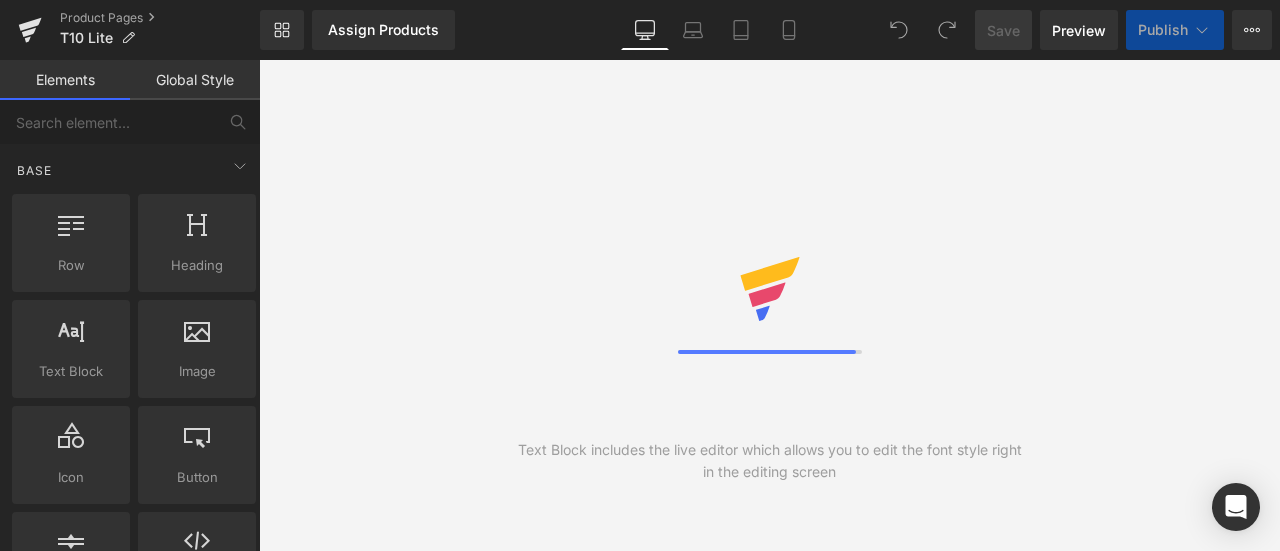 scroll, scrollTop: 0, scrollLeft: 0, axis: both 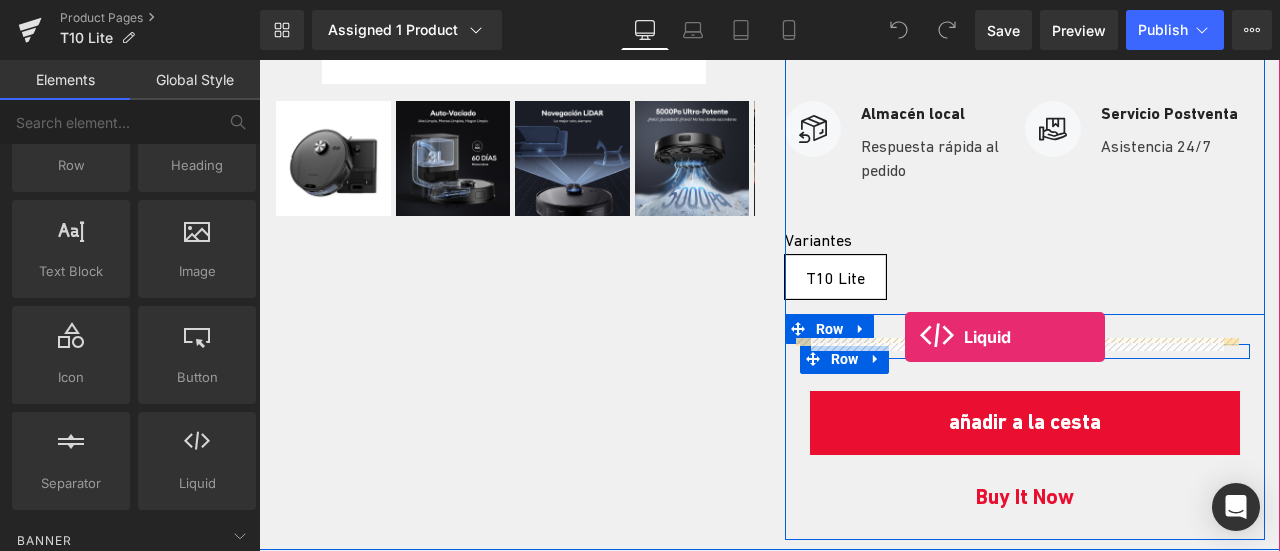 drag, startPoint x: 459, startPoint y: 529, endPoint x: 905, endPoint y: 337, distance: 485.57184 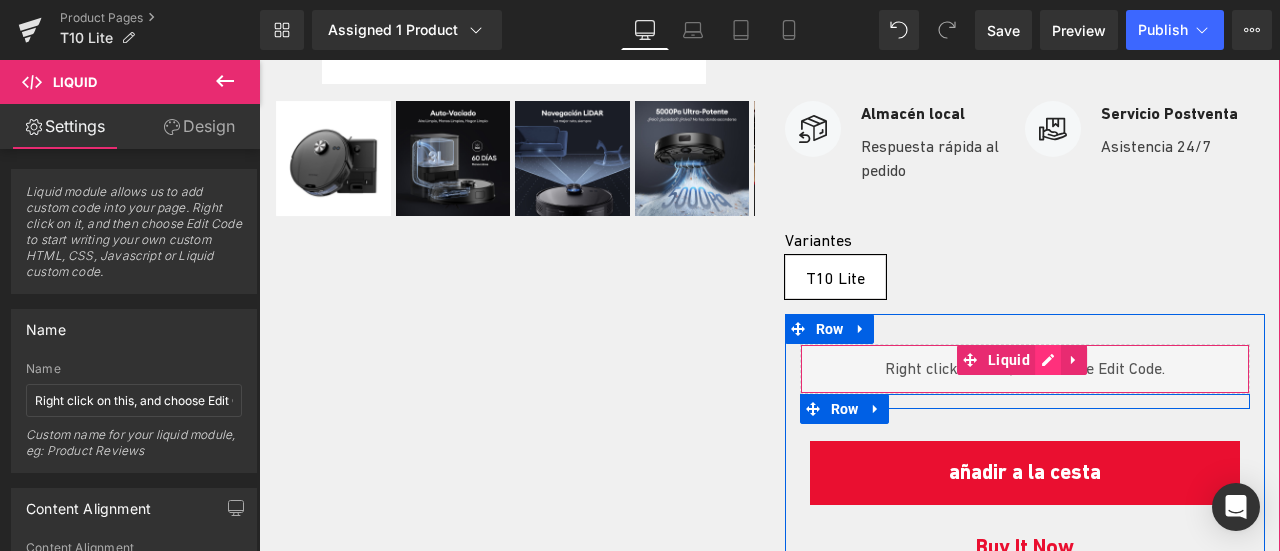 click on "Liquid" at bounding box center (1025, 369) 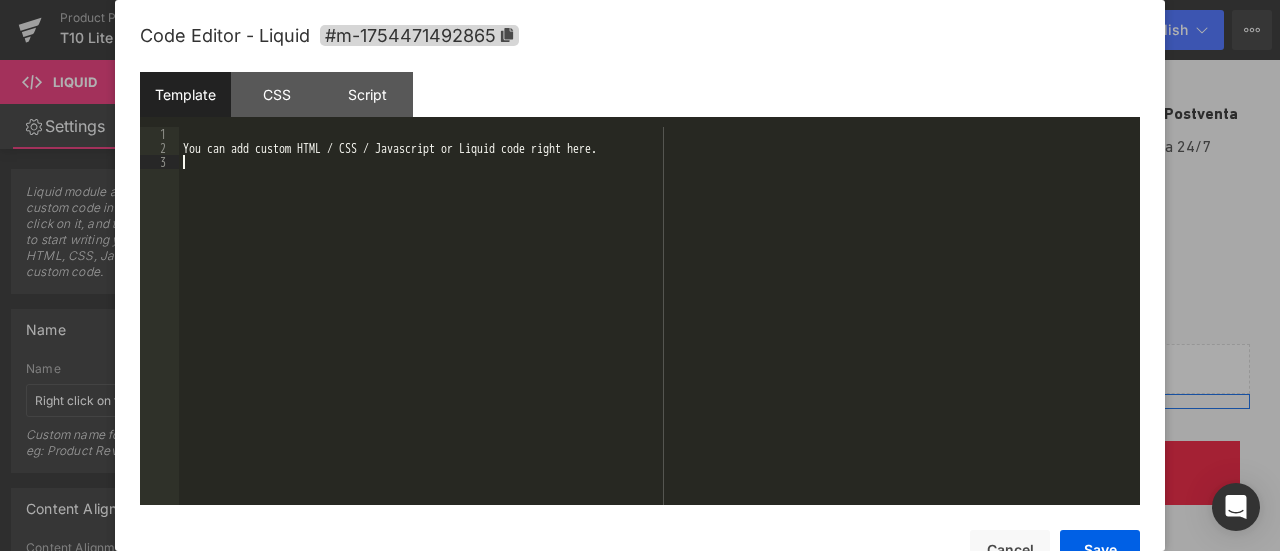 click on "You can add custom HTML / CSS / Javascript or Liquid code right here." at bounding box center (659, 330) 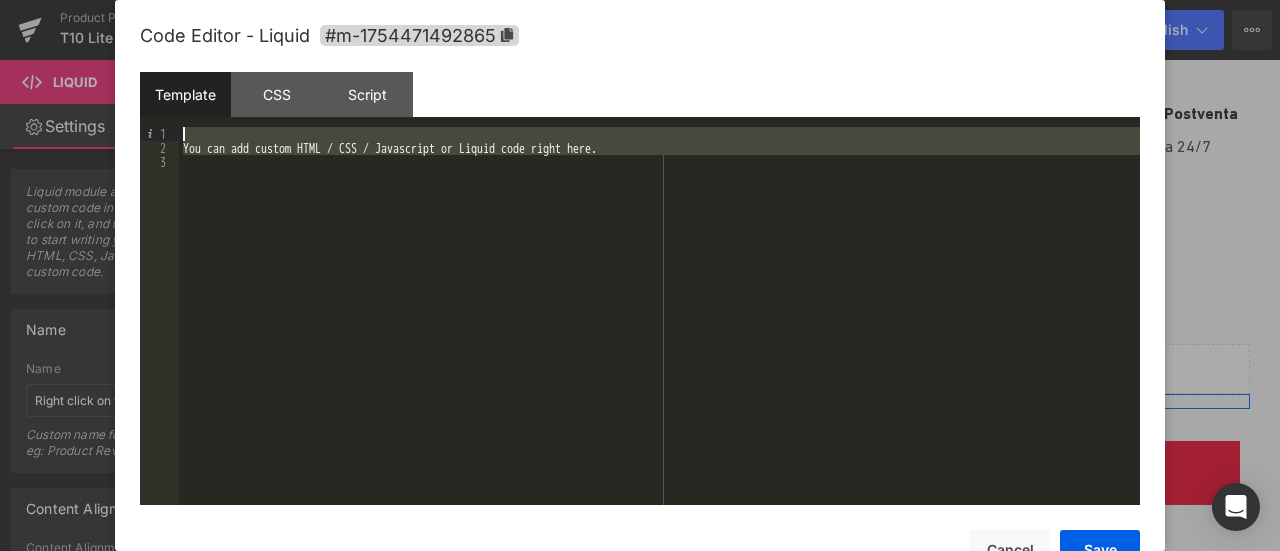 drag, startPoint x: 0, startPoint y: 91, endPoint x: 0, endPoint y: 67, distance: 24 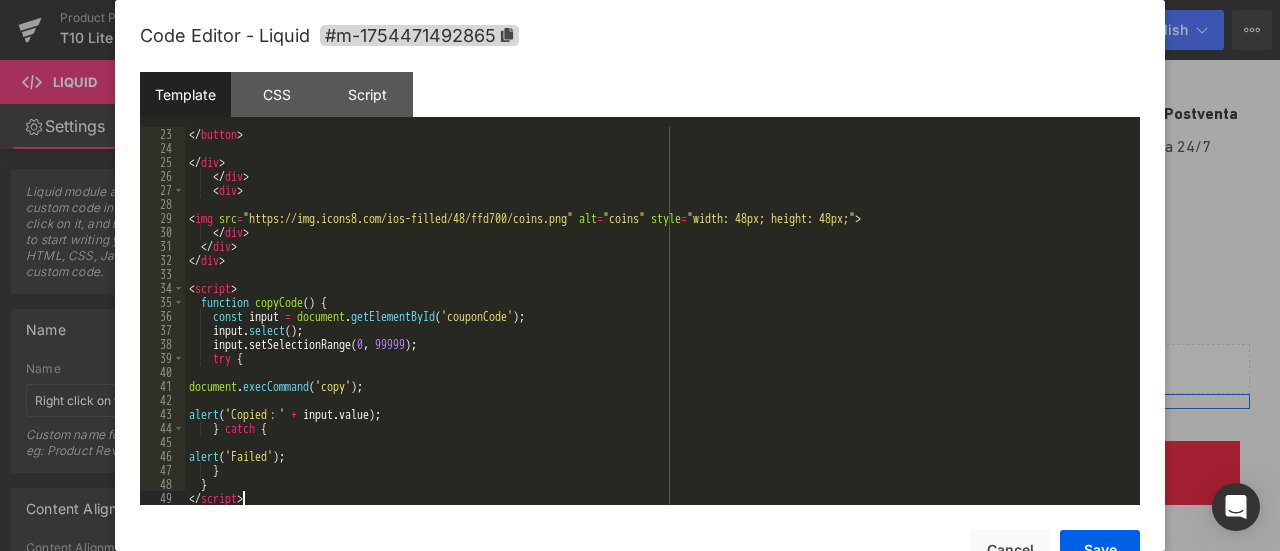 scroll, scrollTop: 378, scrollLeft: 0, axis: vertical 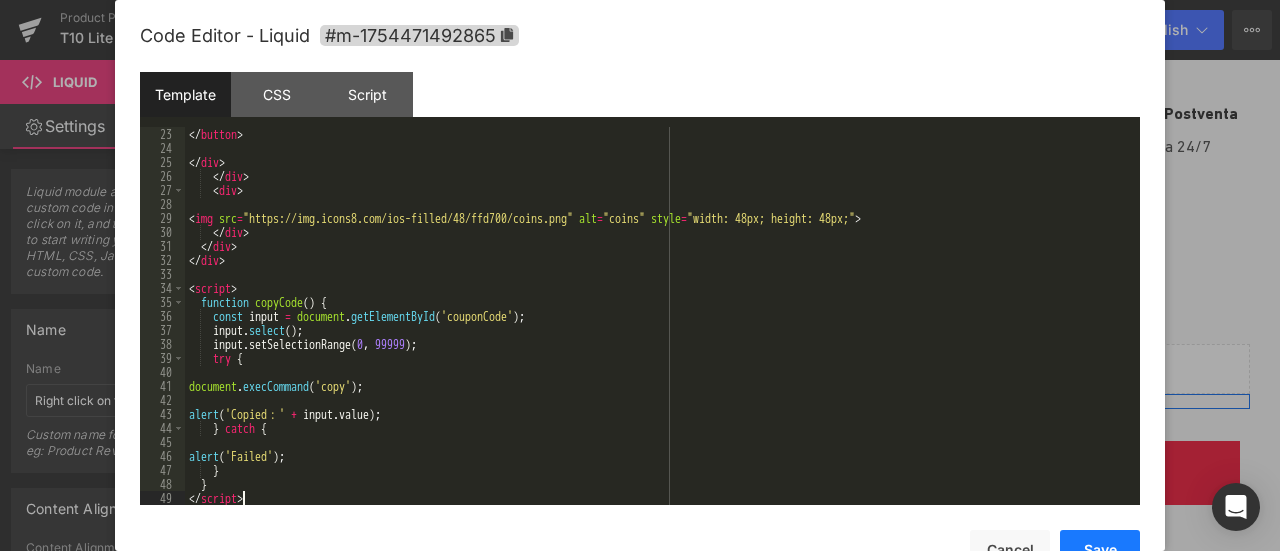 click on "Save" at bounding box center (1100, 550) 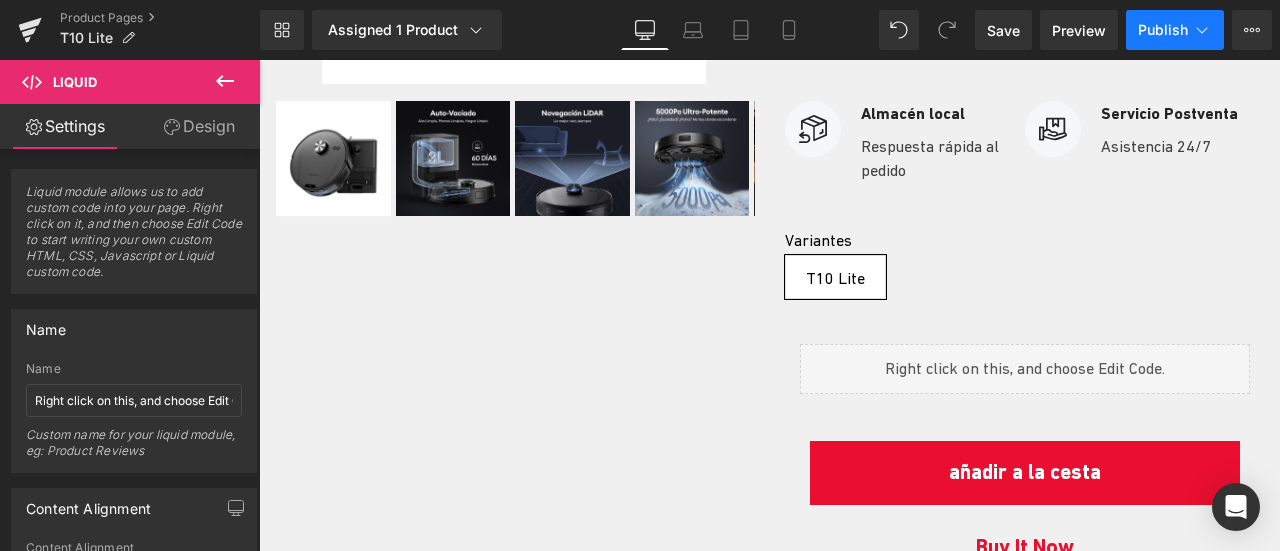 click on "Publish" at bounding box center (1163, 30) 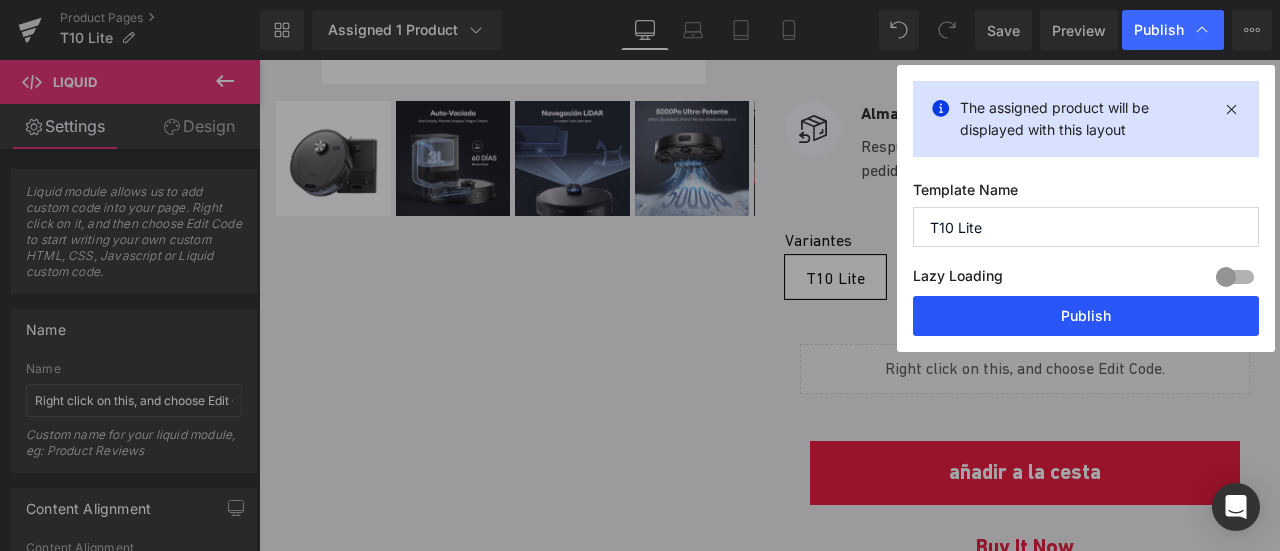 drag, startPoint x: 1150, startPoint y: 305, endPoint x: 868, endPoint y: 162, distance: 316.18506 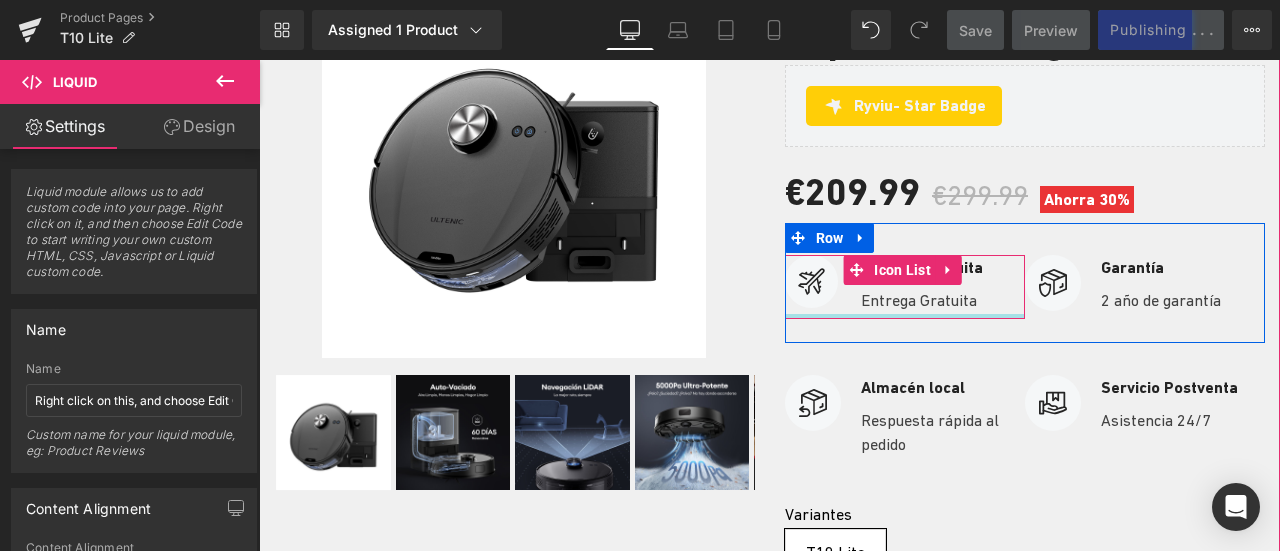 scroll, scrollTop: 200, scrollLeft: 0, axis: vertical 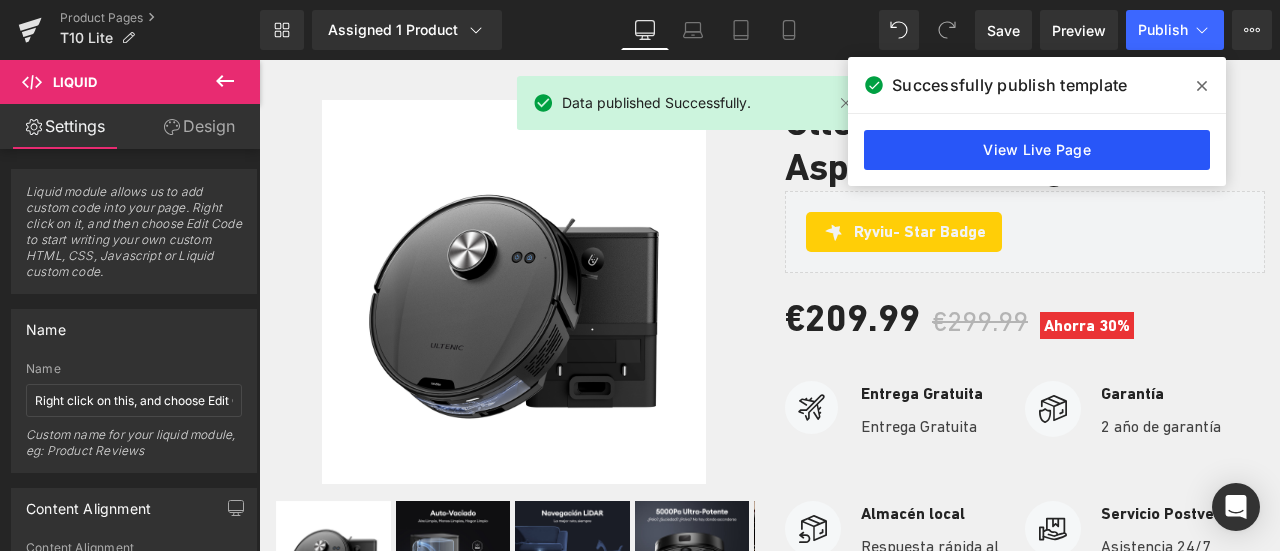 click on "View Live Page" at bounding box center (1037, 150) 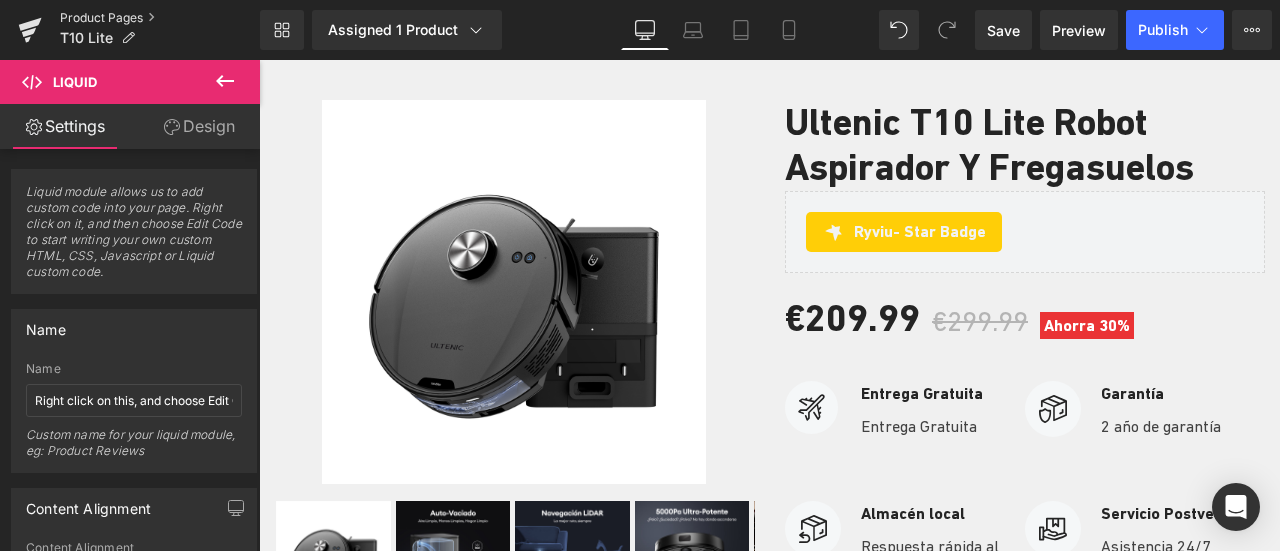click on "Product Pages" at bounding box center [160, 18] 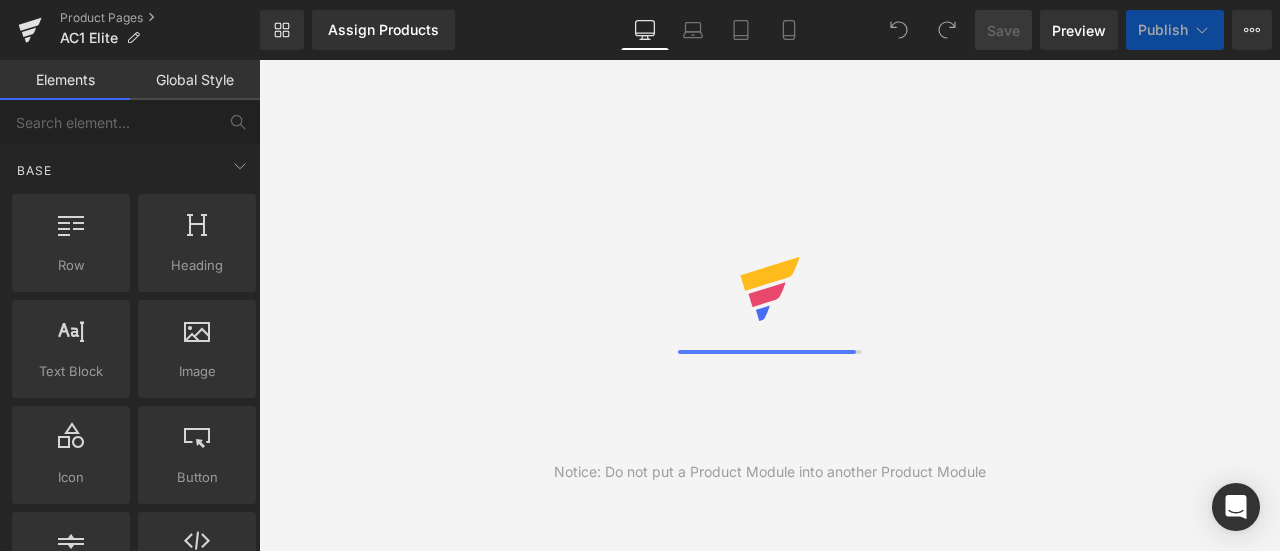 scroll, scrollTop: 0, scrollLeft: 0, axis: both 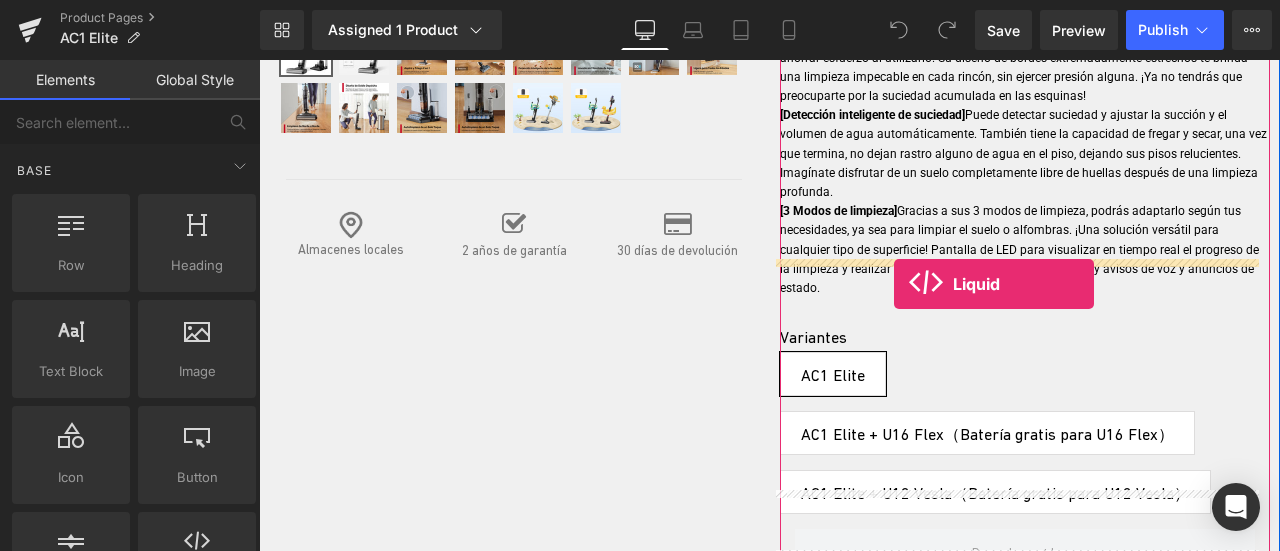 drag, startPoint x: 449, startPoint y: 585, endPoint x: 890, endPoint y: 281, distance: 535.6277 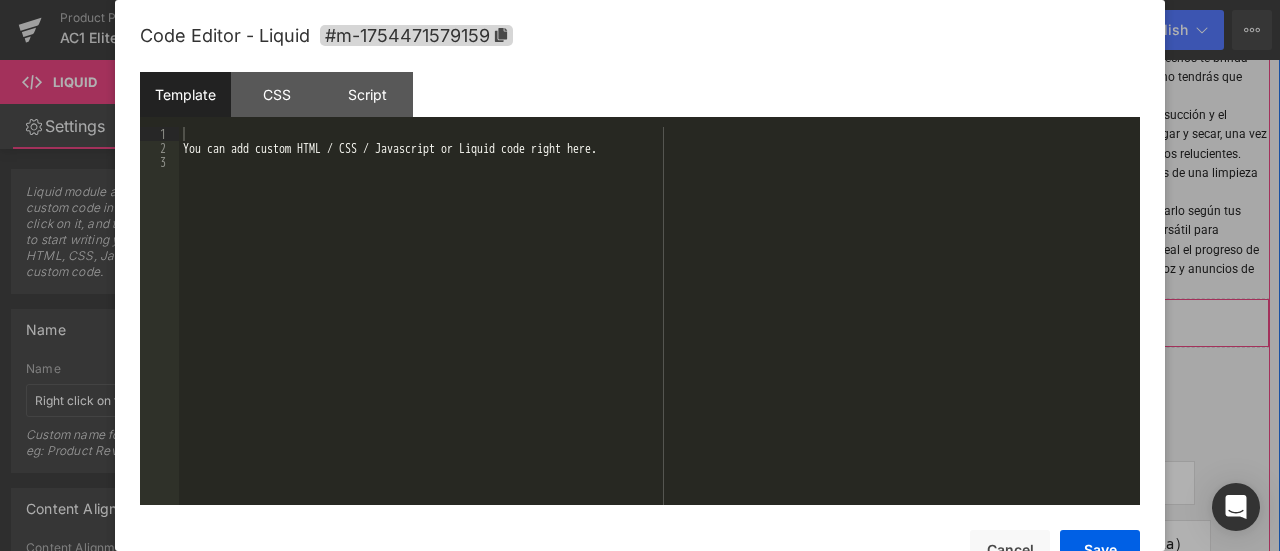 click on "Liquid" at bounding box center [1025, 323] 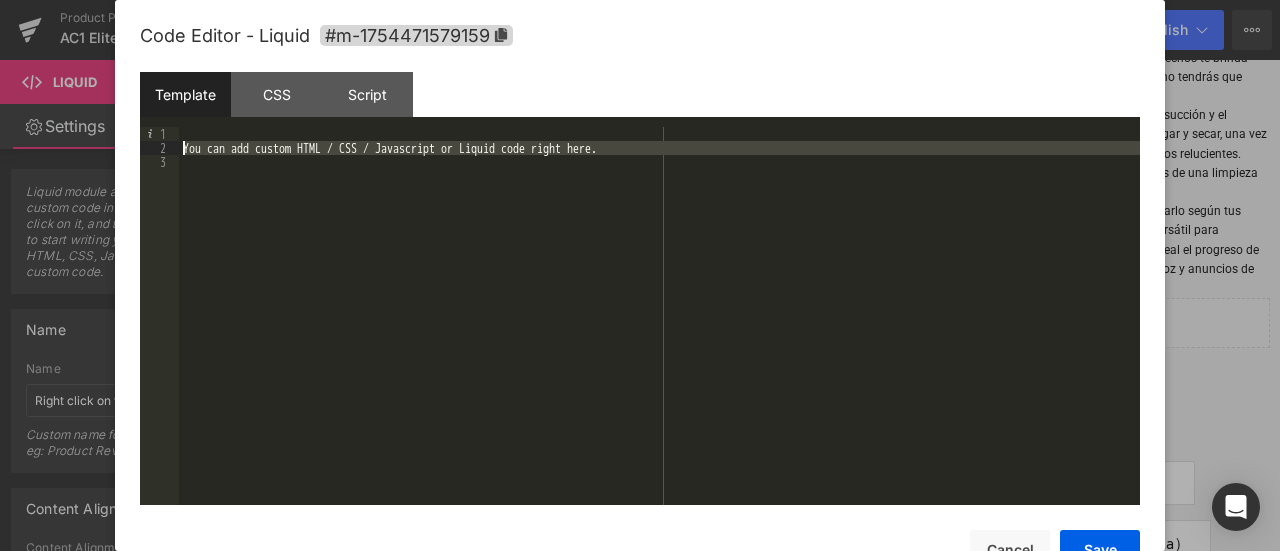 drag, startPoint x: 524, startPoint y: 247, endPoint x: 45, endPoint y: 69, distance: 511.0039 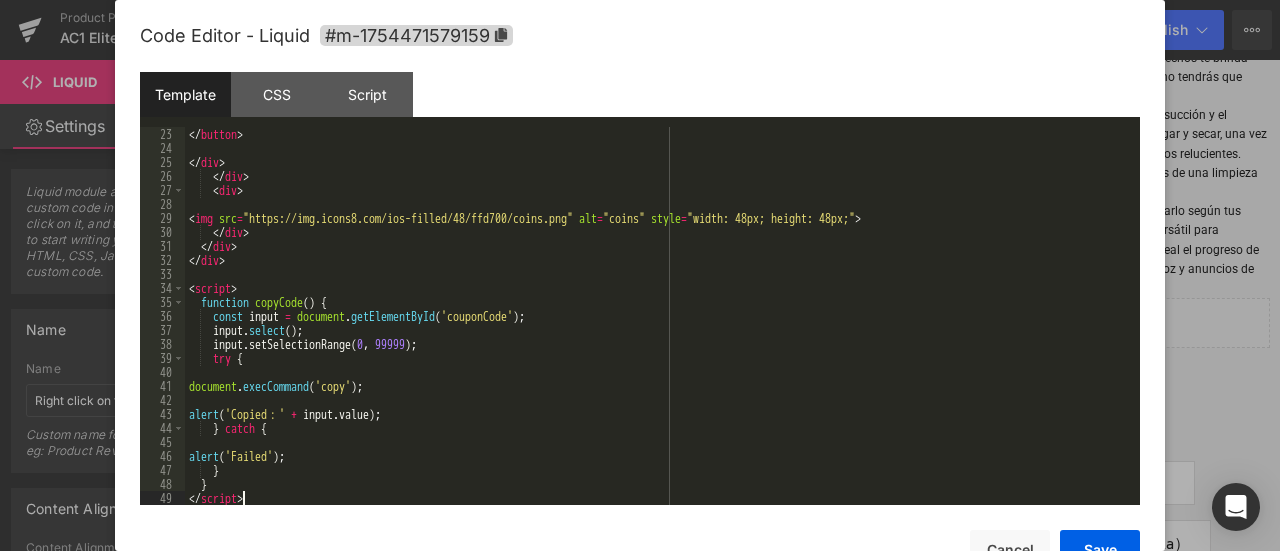 scroll, scrollTop: 0, scrollLeft: 0, axis: both 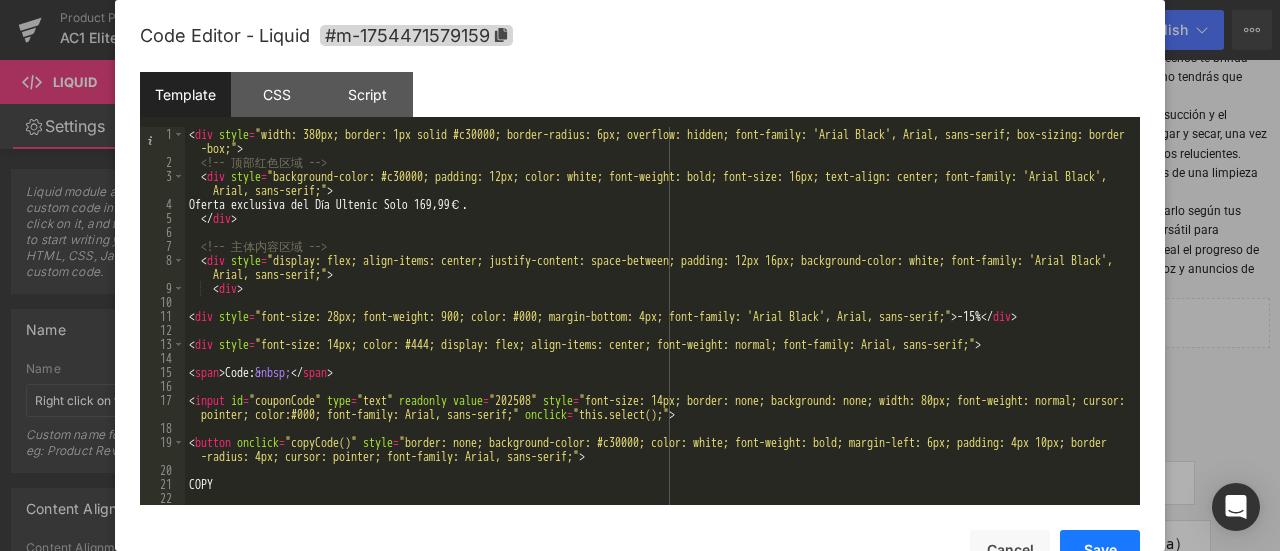 click on "Save" at bounding box center (1100, 550) 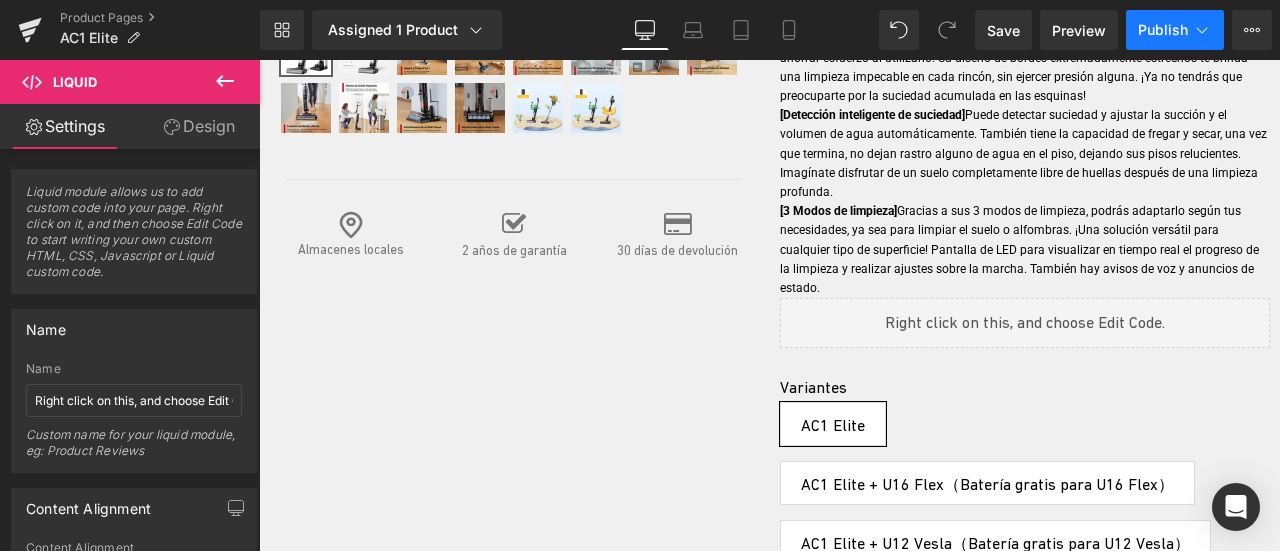 click on "Publish" at bounding box center [1163, 30] 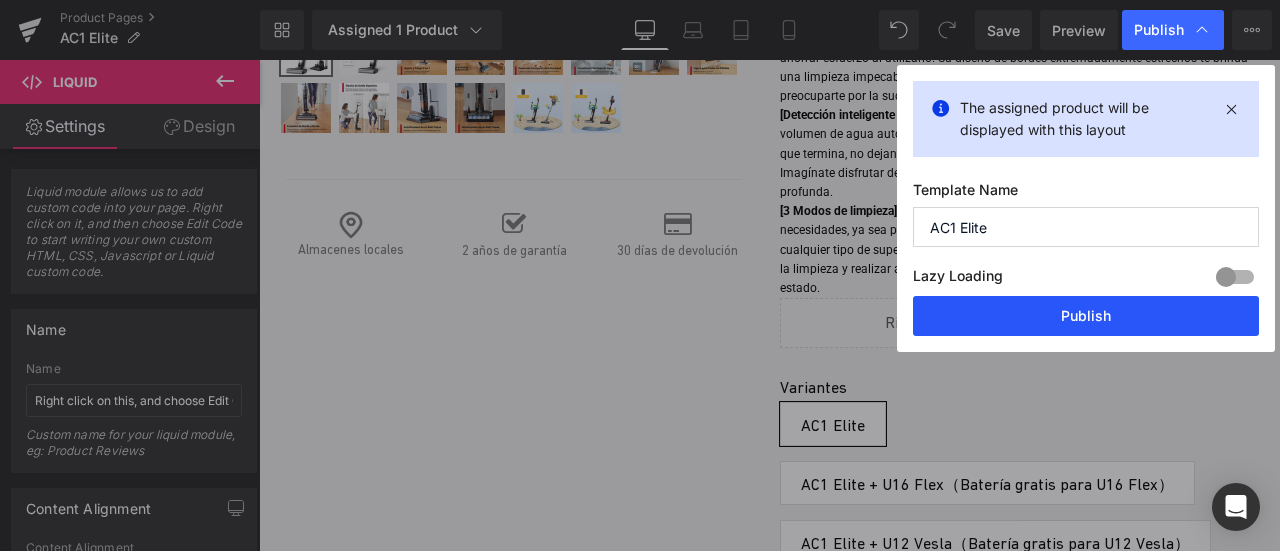 drag, startPoint x: 1148, startPoint y: 303, endPoint x: 919, endPoint y: 25, distance: 360.17358 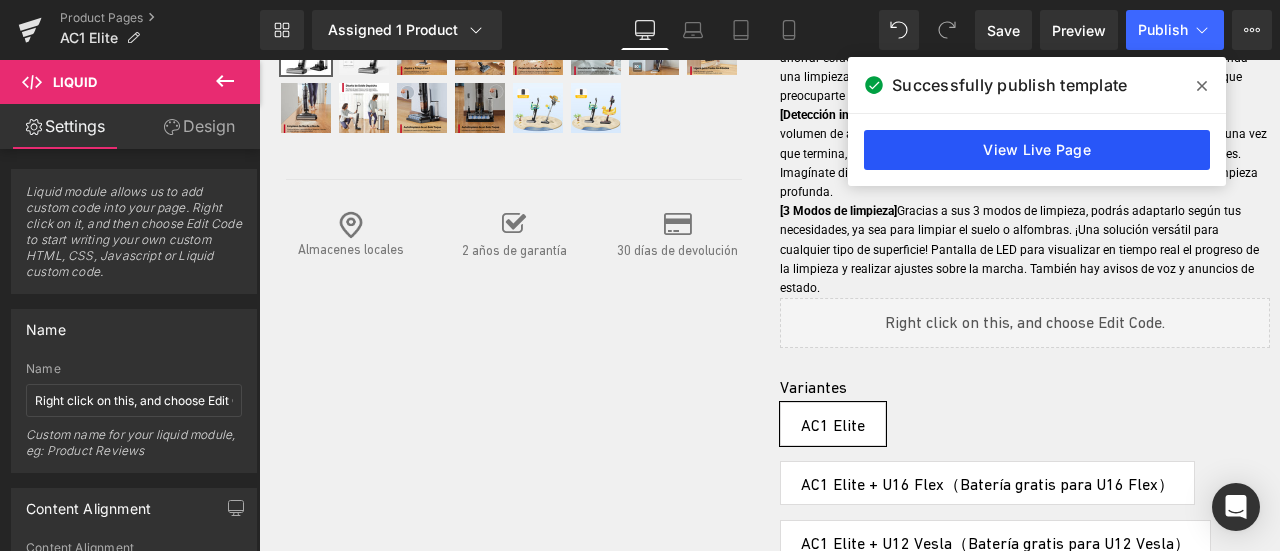 click on "View Live Page" at bounding box center [1037, 150] 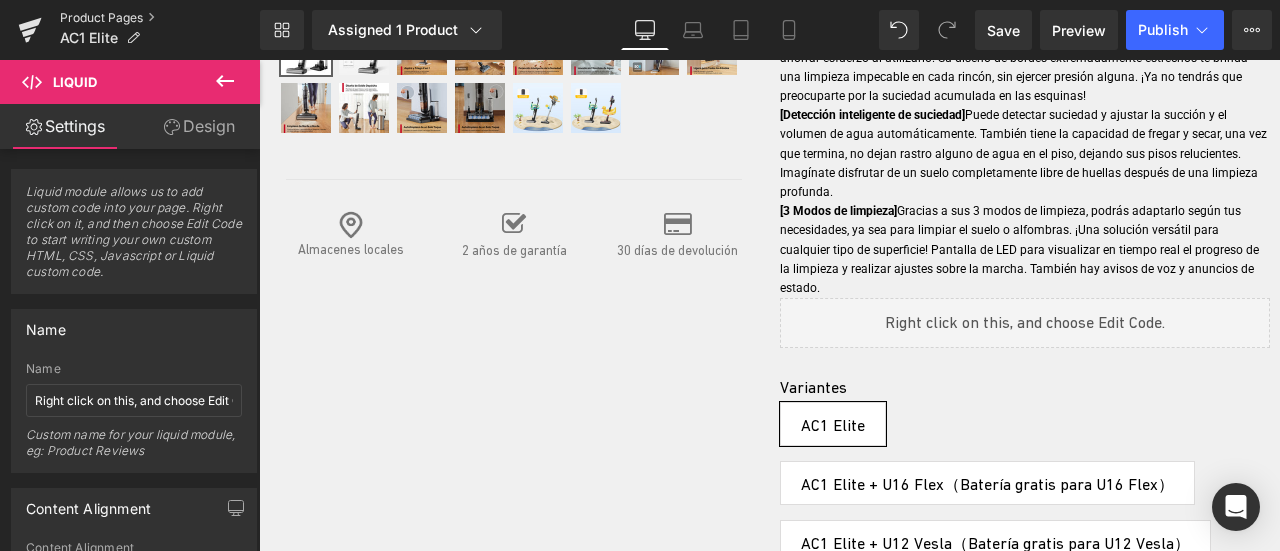 click on "Product Pages" at bounding box center [160, 18] 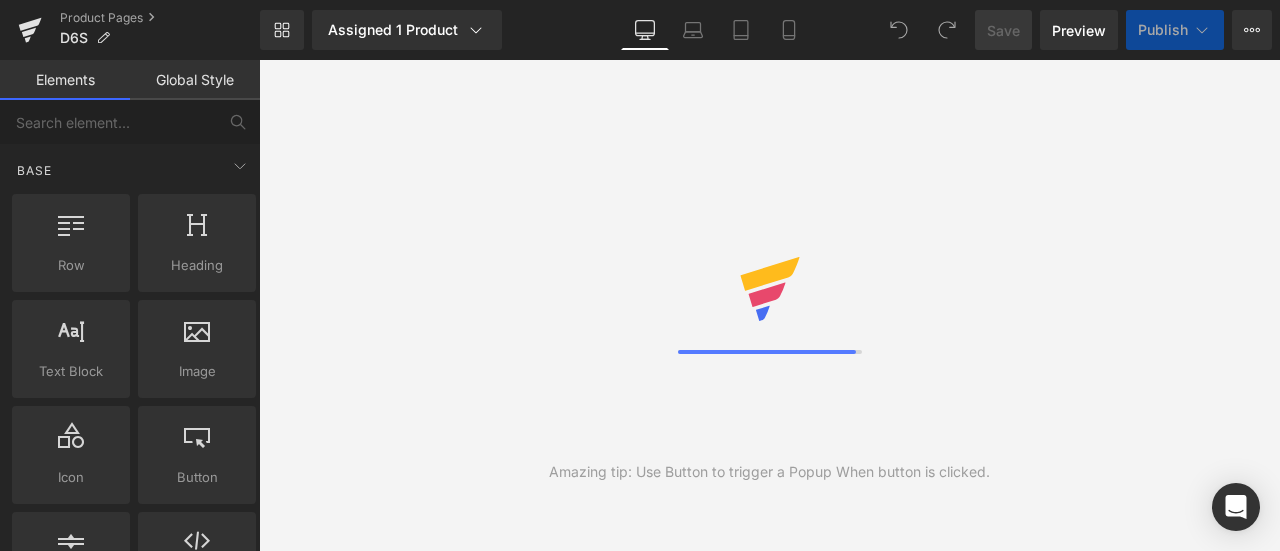 scroll, scrollTop: 0, scrollLeft: 0, axis: both 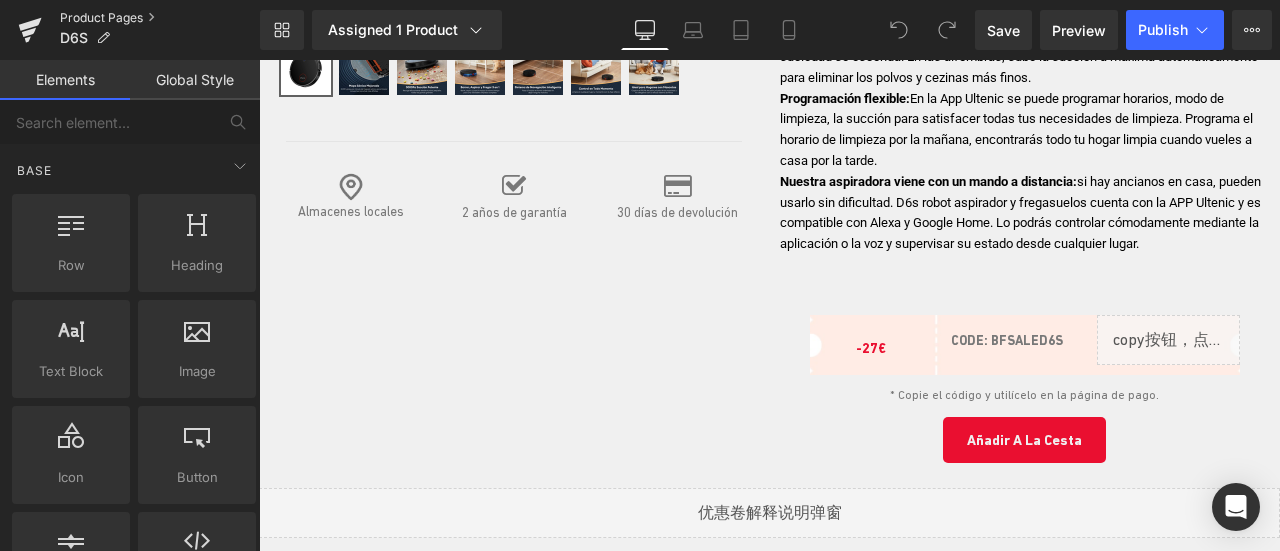 click on "Product Pages" at bounding box center [160, 18] 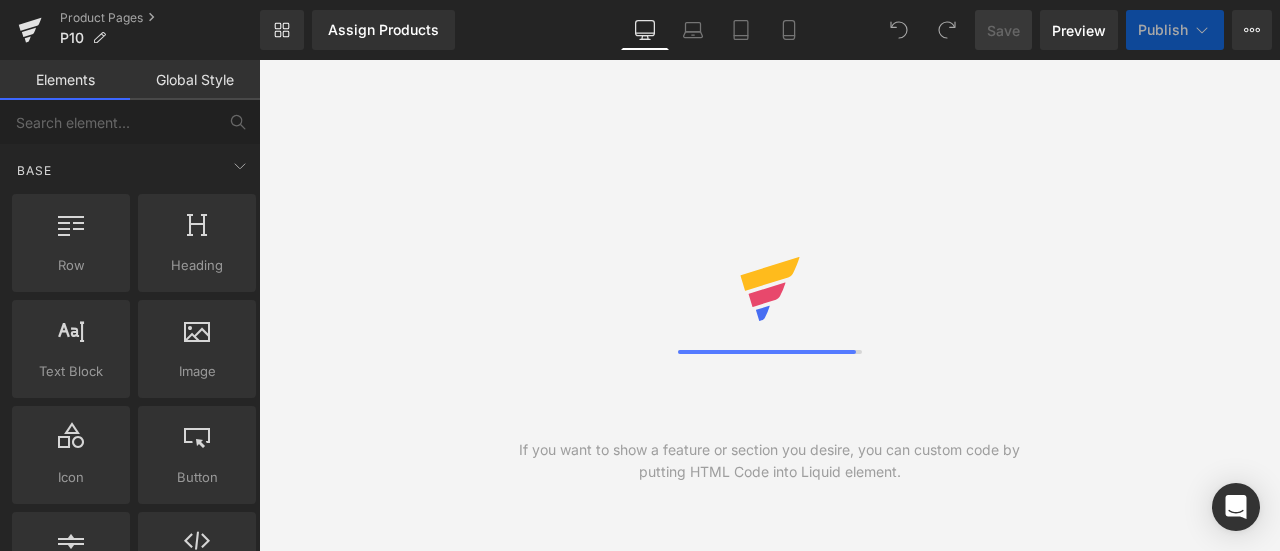 scroll, scrollTop: 0, scrollLeft: 0, axis: both 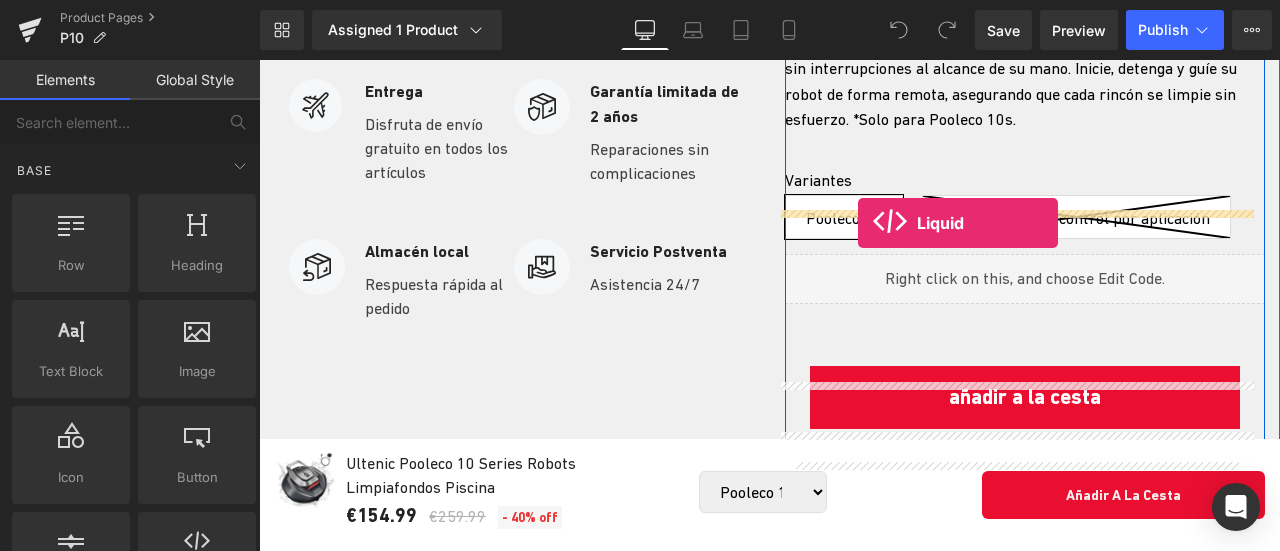 drag, startPoint x: 459, startPoint y: 587, endPoint x: 858, endPoint y: 223, distance: 540.0898 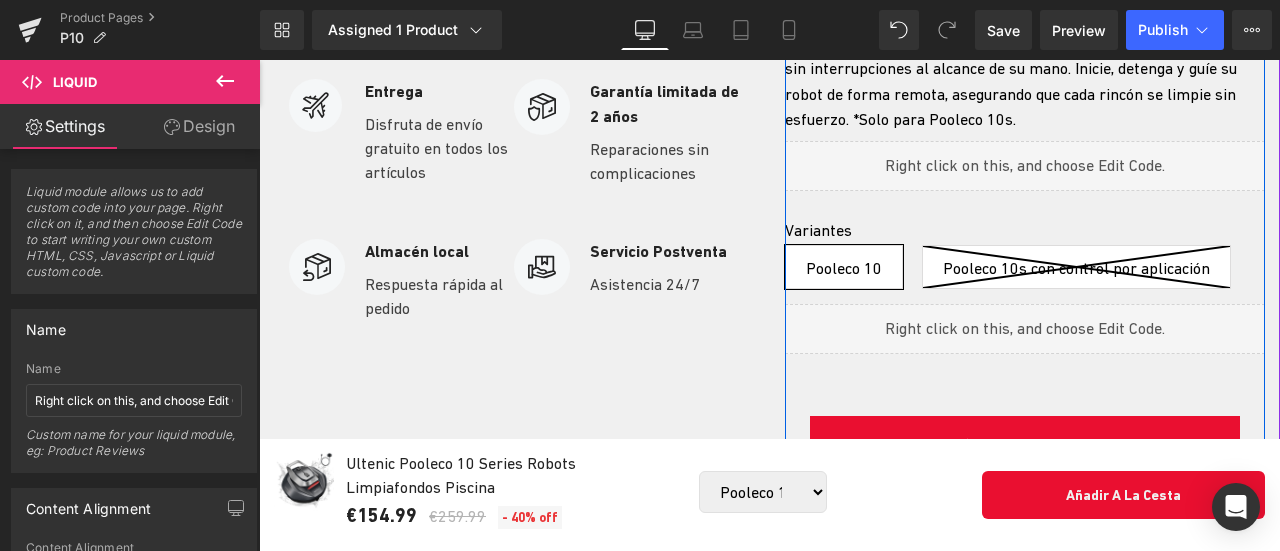 click on "Liquid" at bounding box center [1025, 166] 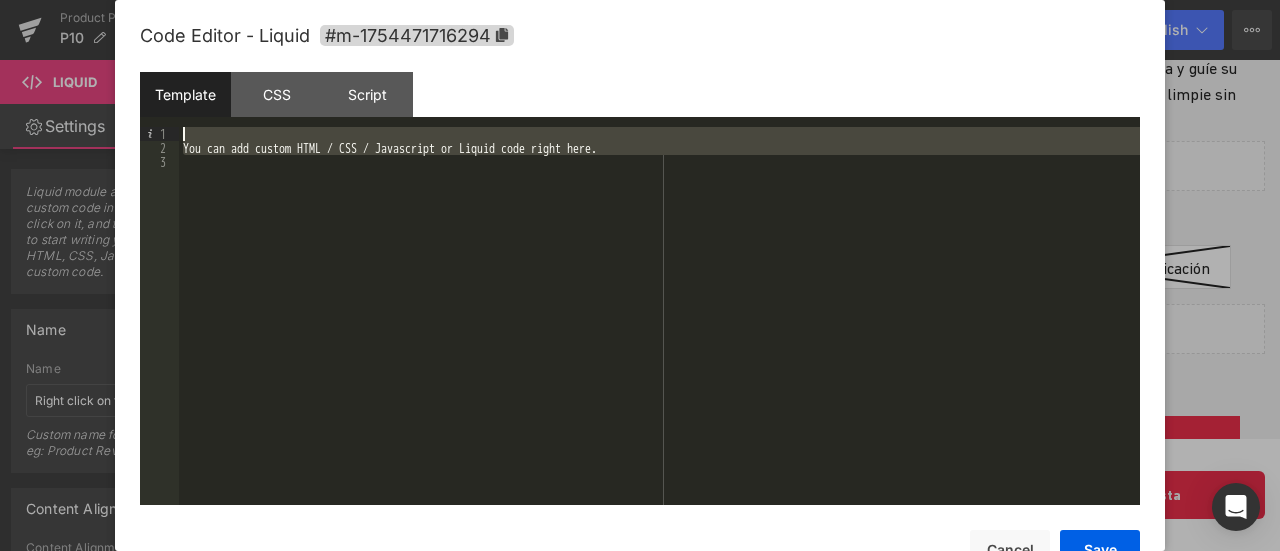drag, startPoint x: 464, startPoint y: 186, endPoint x: 90, endPoint y: 95, distance: 384.91168 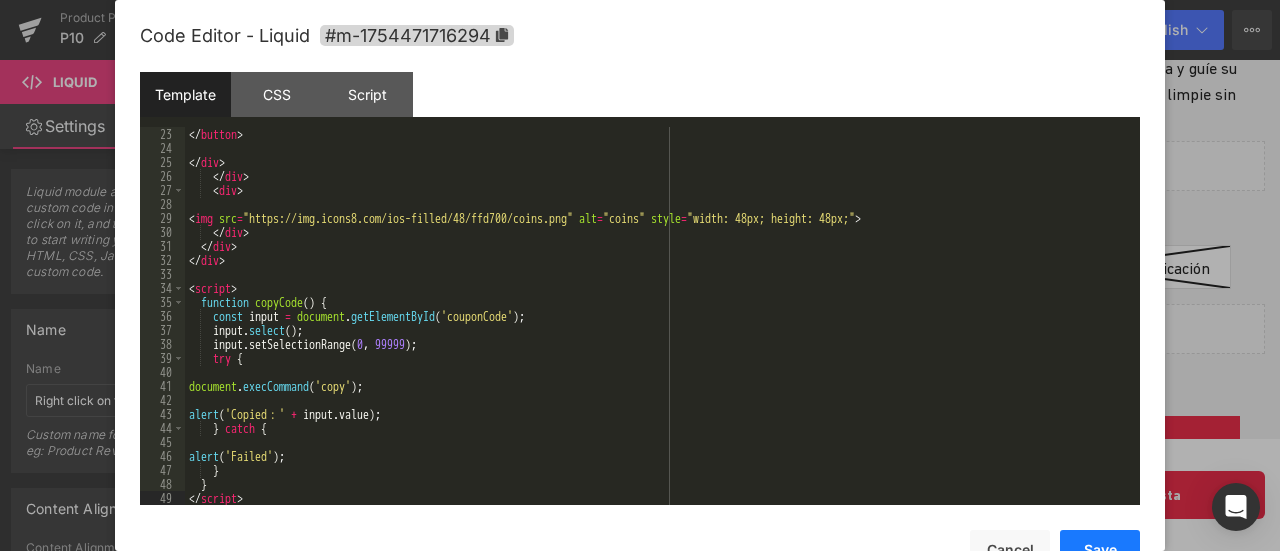 click on "Save" at bounding box center [1100, 550] 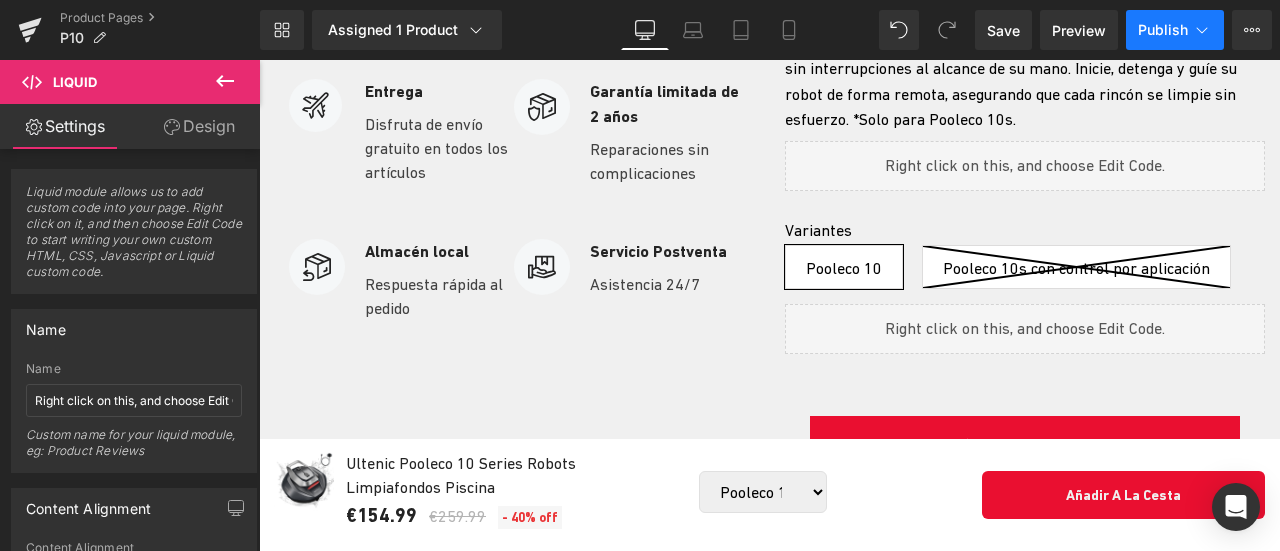 click on "Publish" at bounding box center [1163, 30] 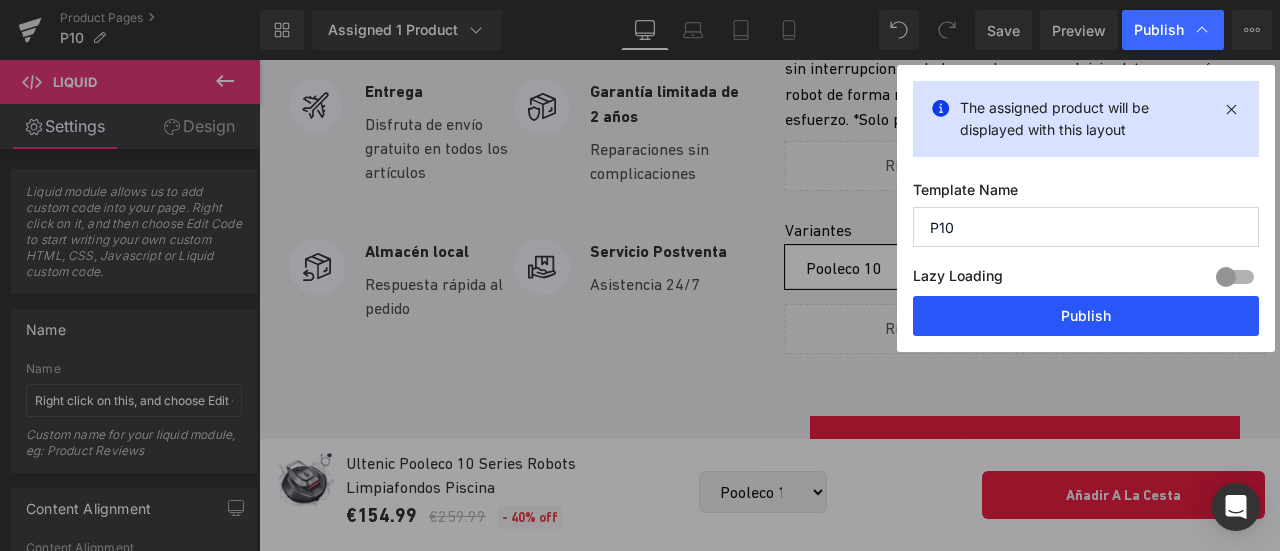 click on "Publish" at bounding box center (1086, 316) 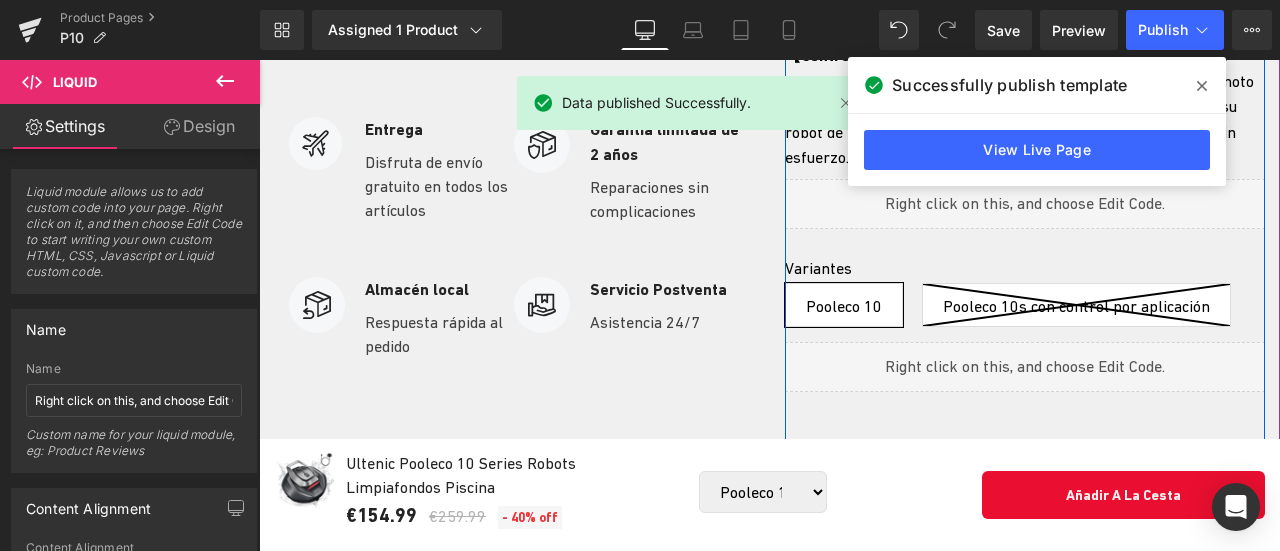 scroll, scrollTop: 920, scrollLeft: 0, axis: vertical 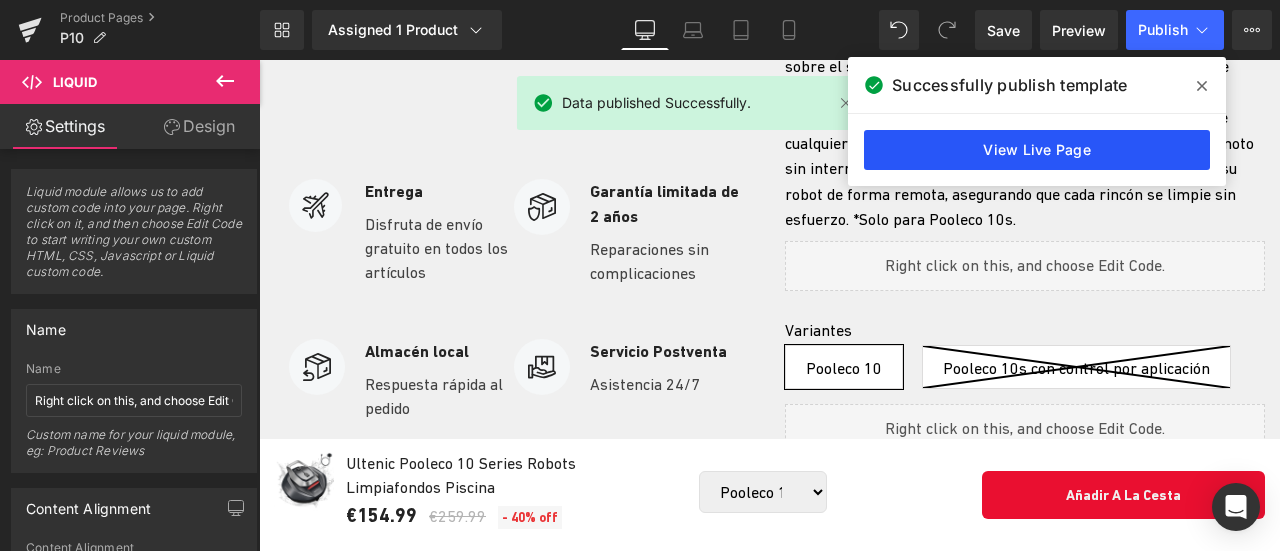 click on "View Live Page" at bounding box center (1037, 150) 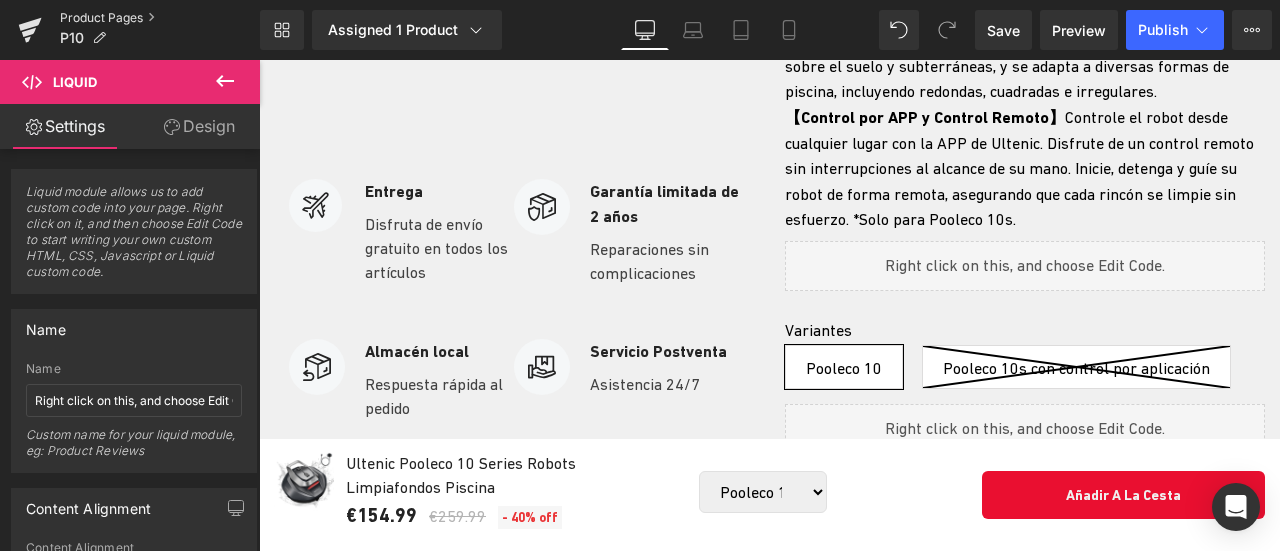 click on "Product Pages" at bounding box center [160, 18] 